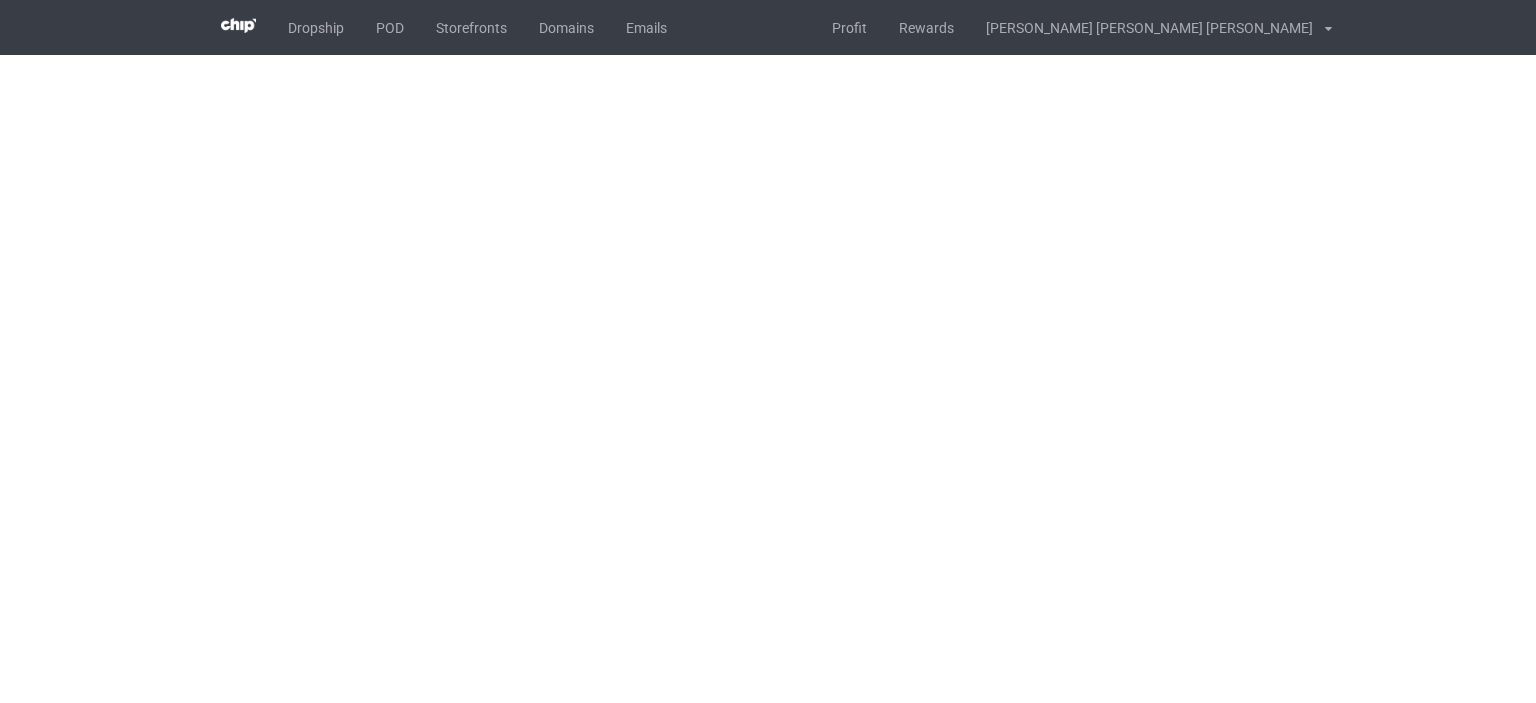 scroll, scrollTop: 0, scrollLeft: 0, axis: both 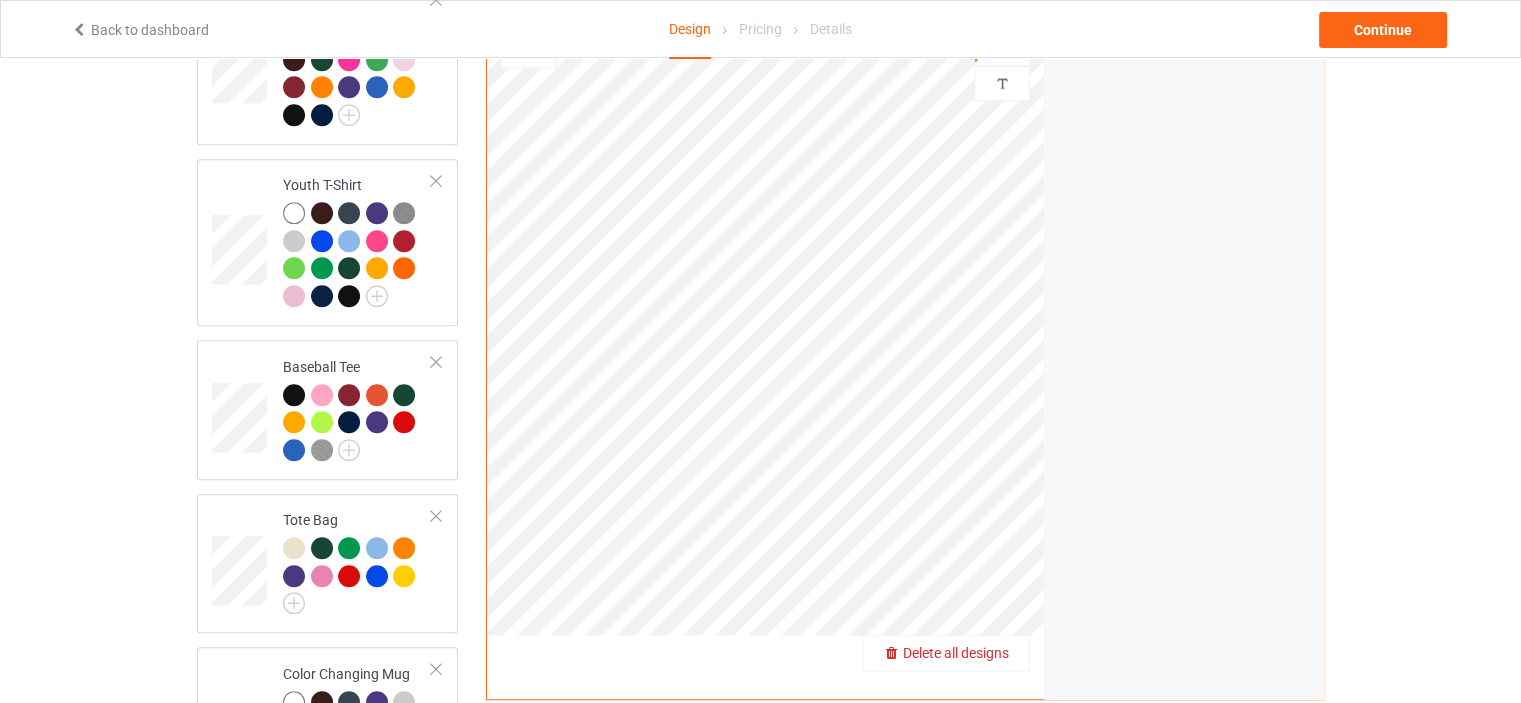 click on "Delete all designs" at bounding box center (956, 653) 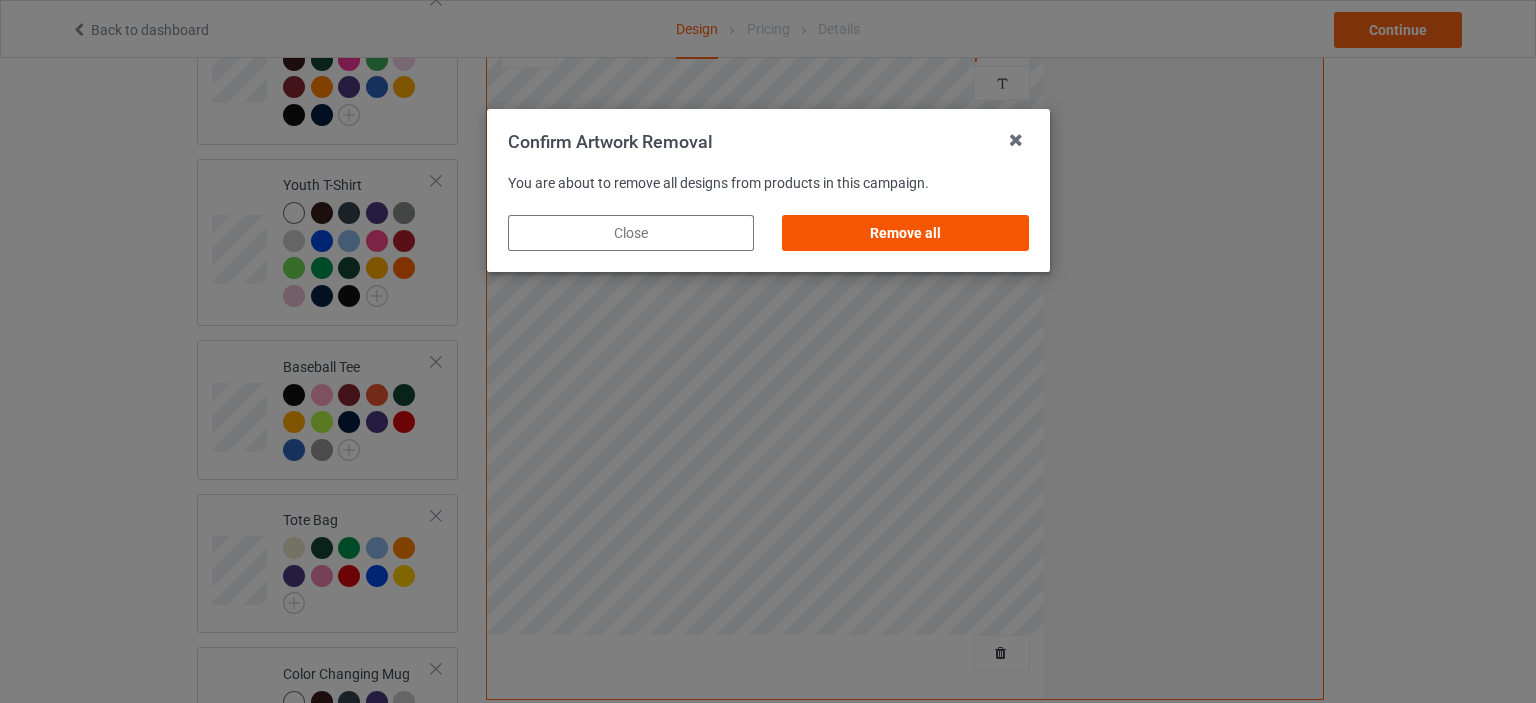click on "Remove all" at bounding box center [905, 233] 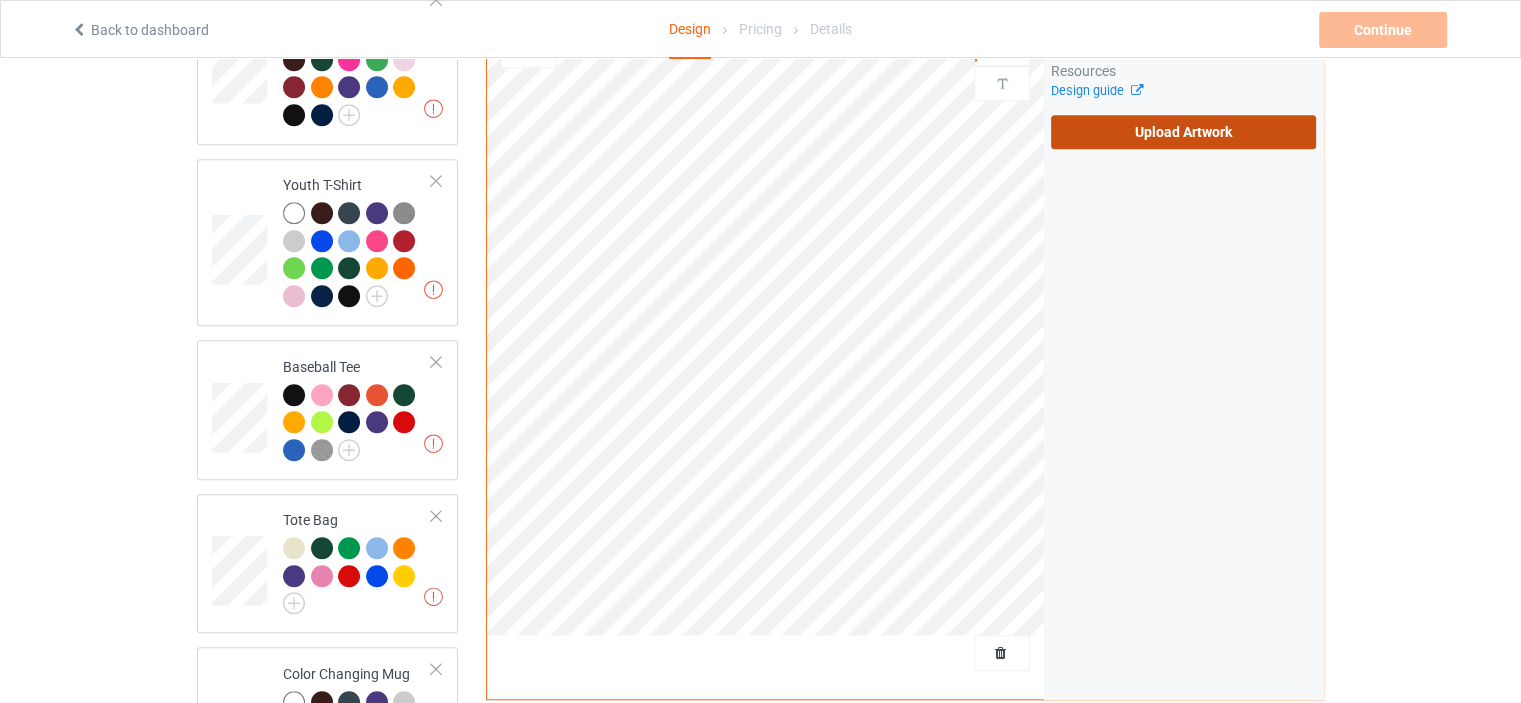 click on "Upload Artwork" at bounding box center (1183, 132) 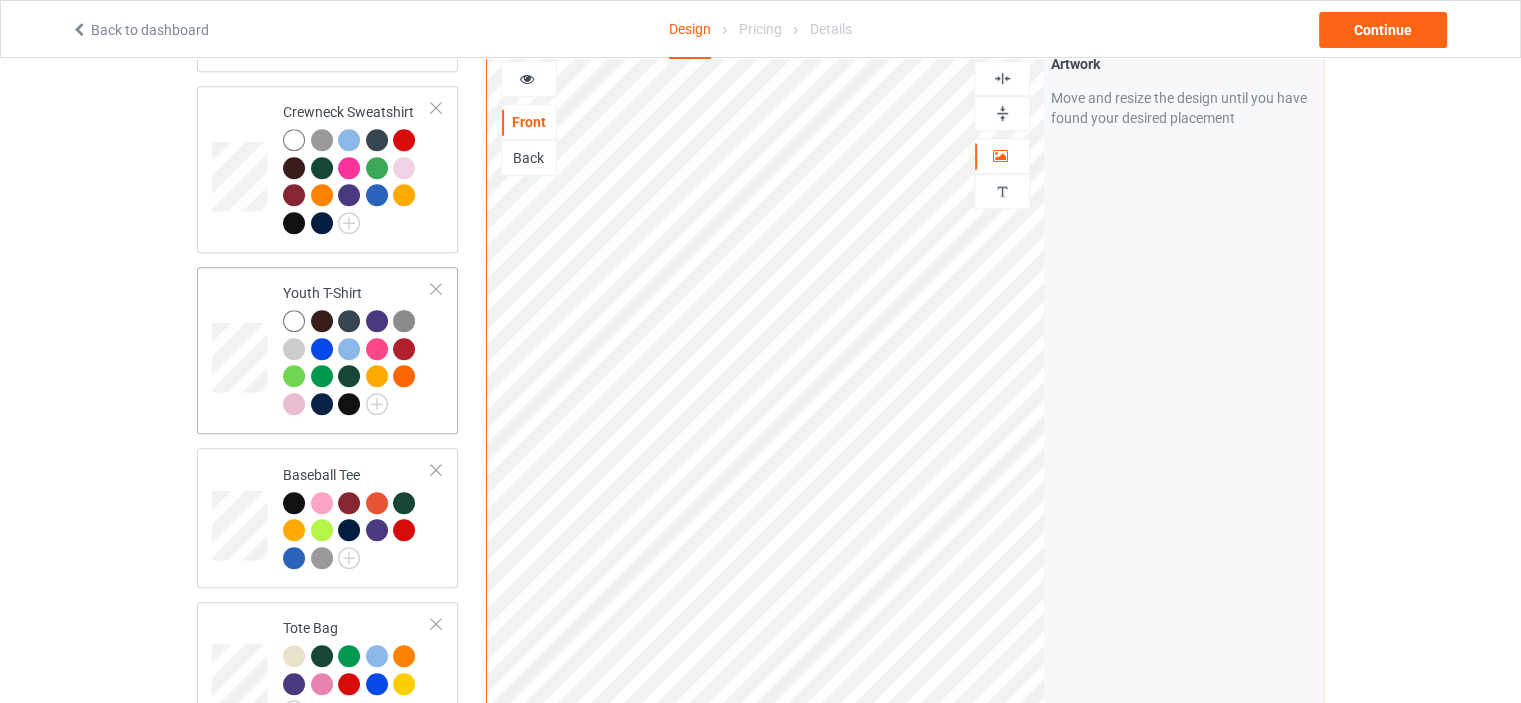 scroll, scrollTop: 1258, scrollLeft: 0, axis: vertical 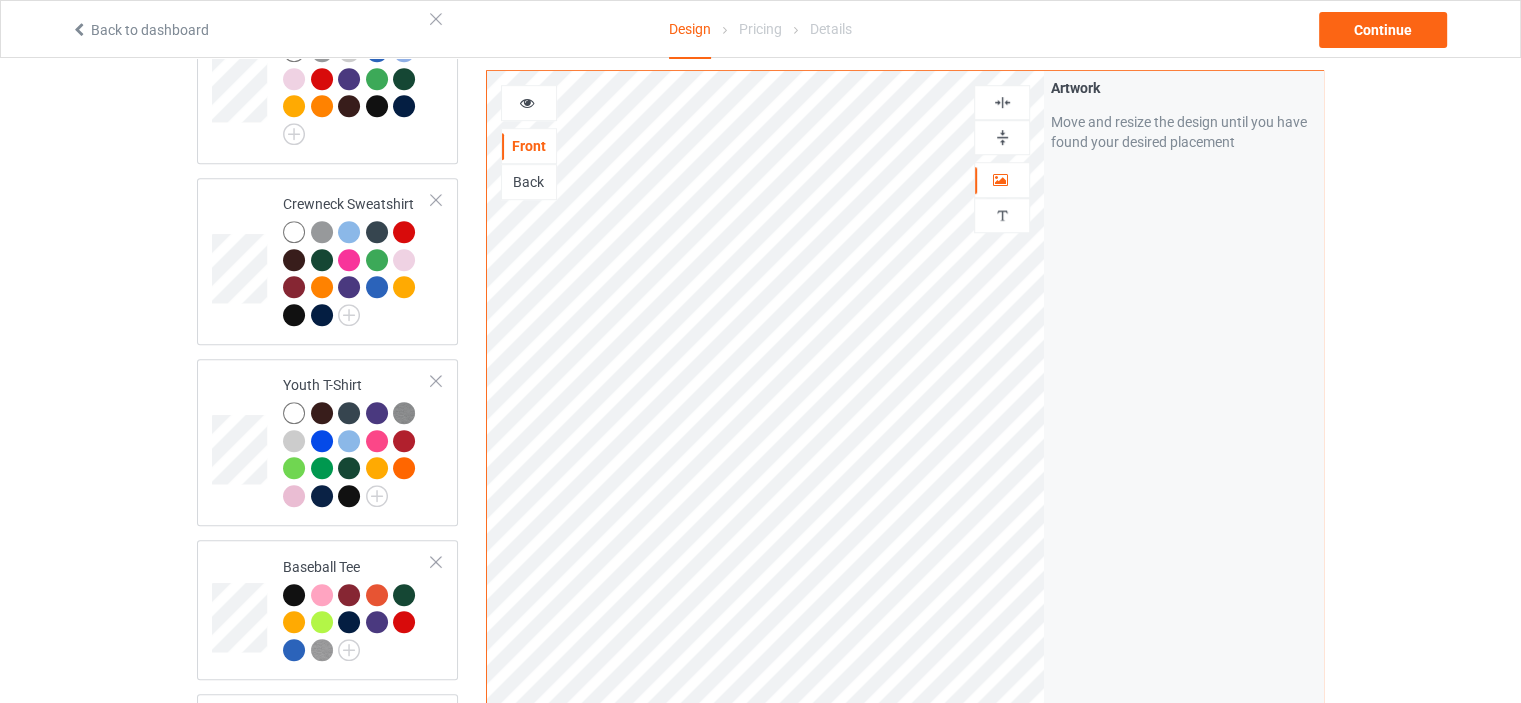 click on "Artwork Move and resize the design until you have found your desired placement" at bounding box center [1183, 451] 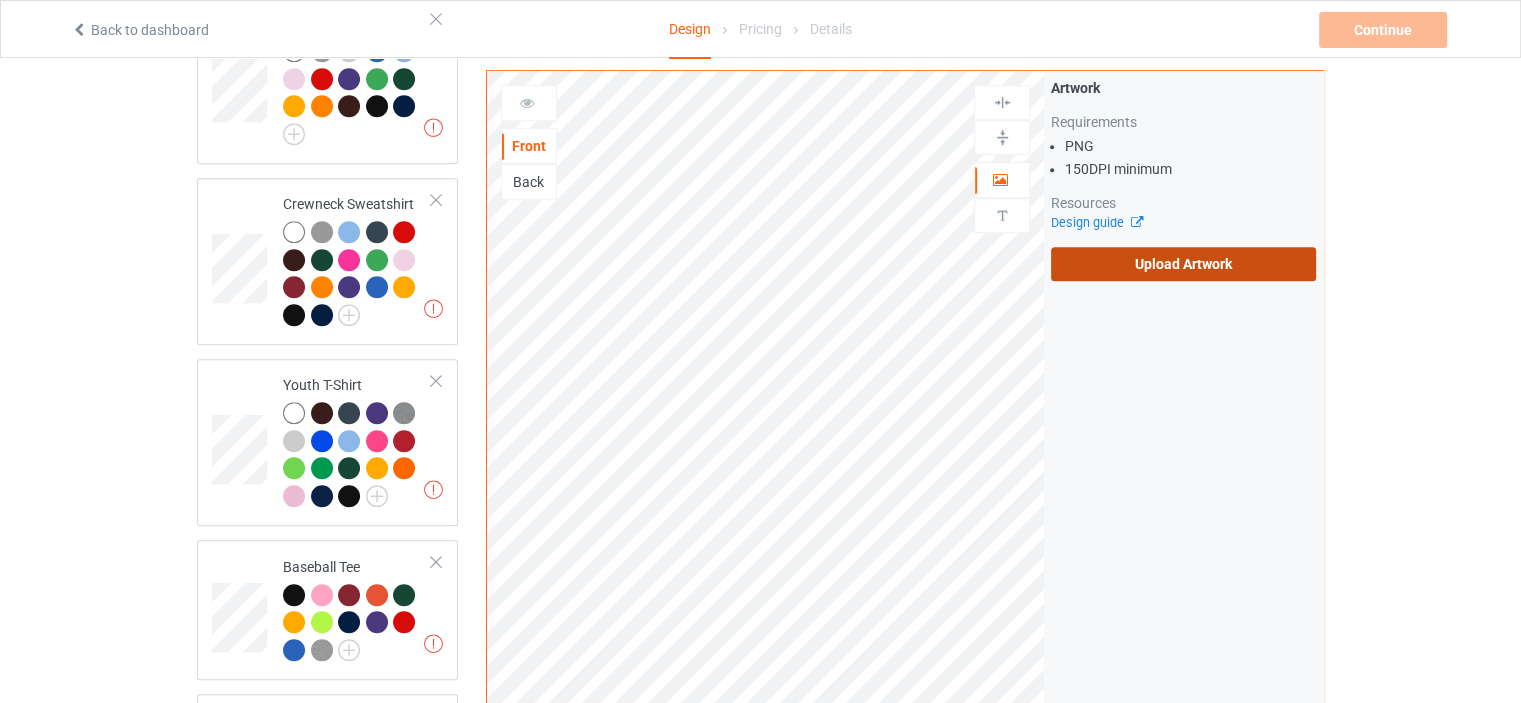 click on "Upload Artwork" at bounding box center [1183, 264] 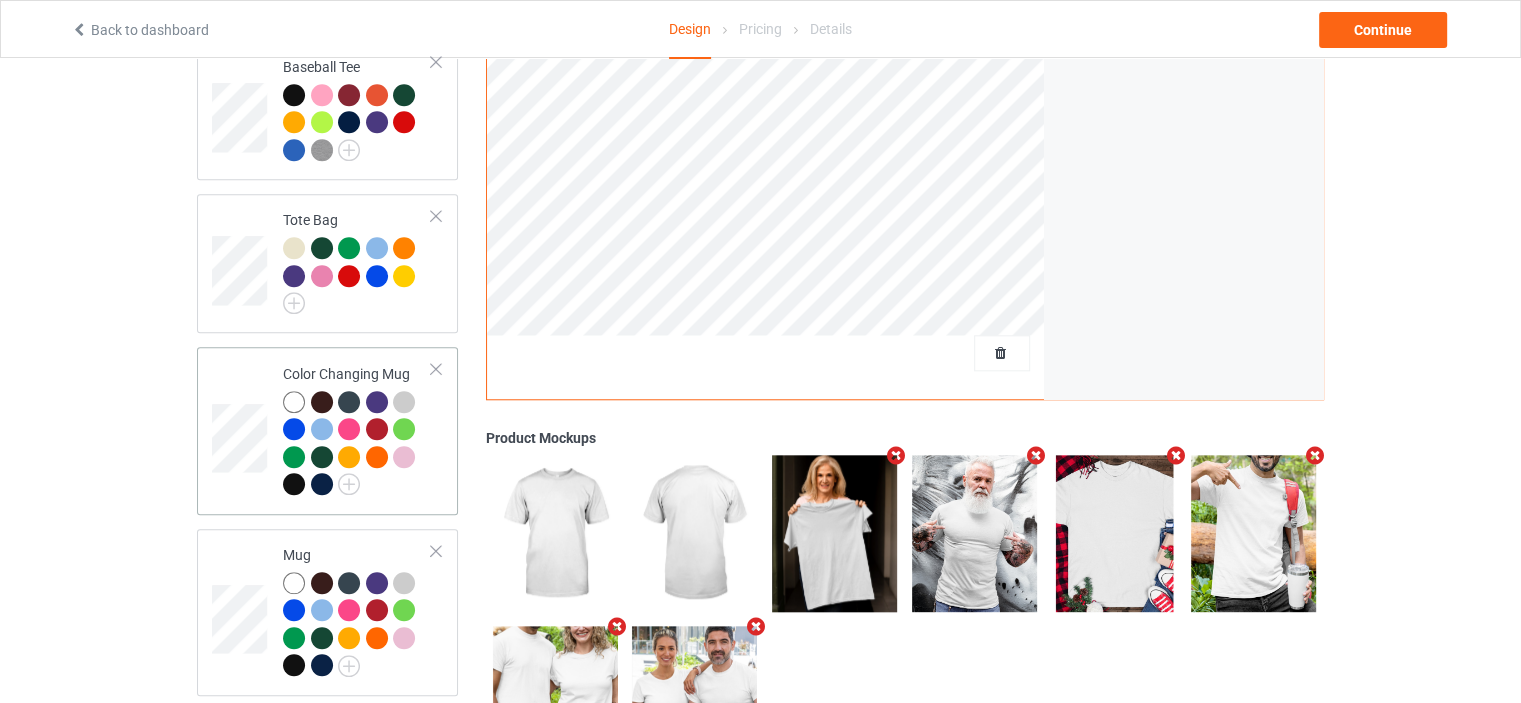 scroll, scrollTop: 1858, scrollLeft: 0, axis: vertical 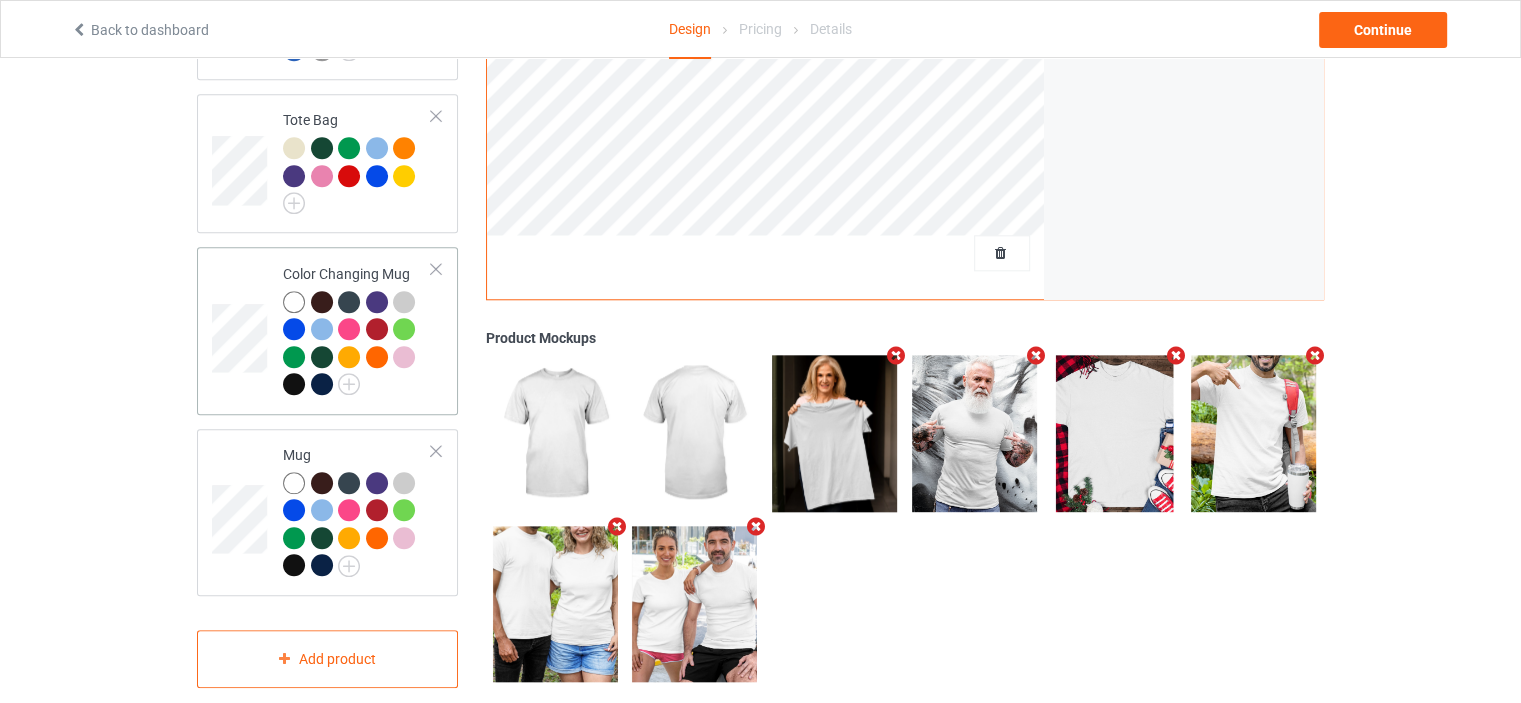 click at bounding box center (294, 302) 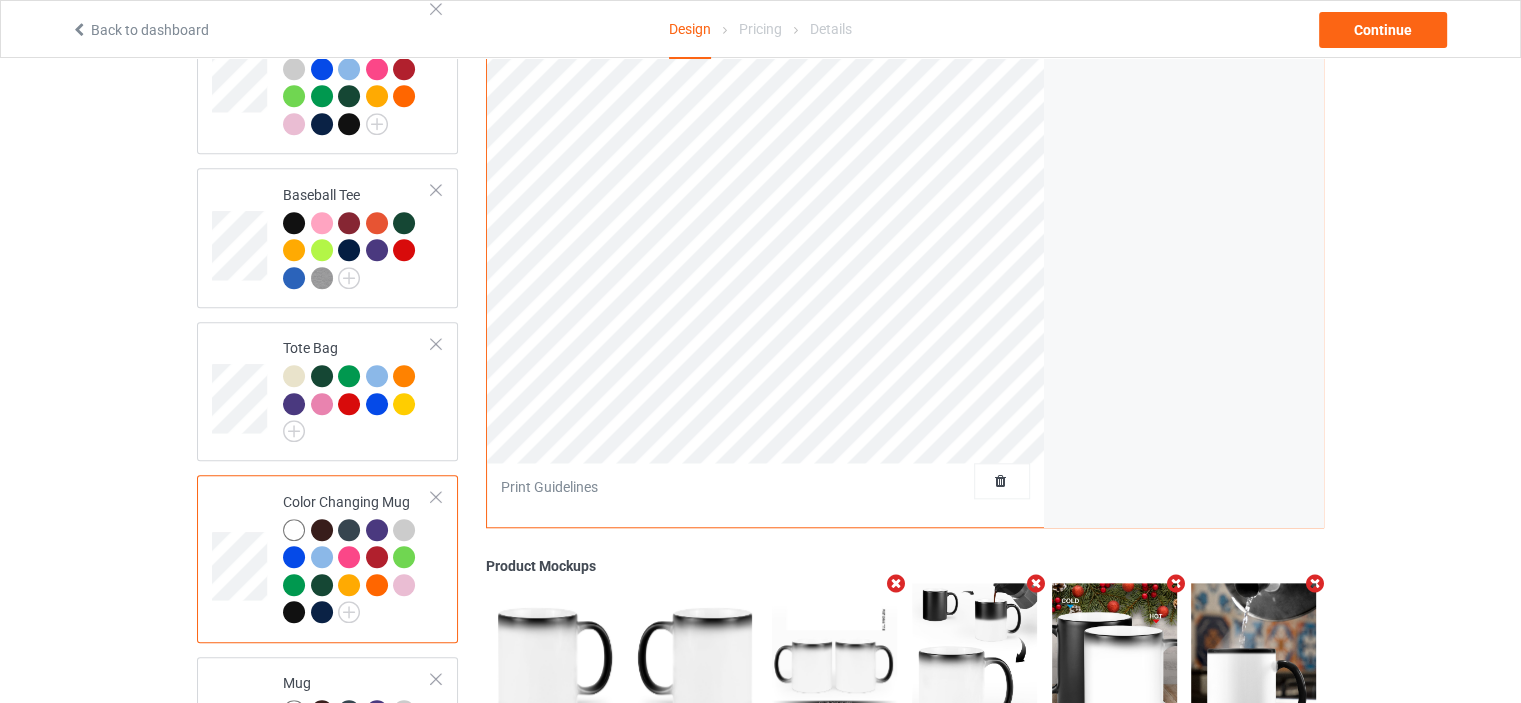 scroll, scrollTop: 1458, scrollLeft: 0, axis: vertical 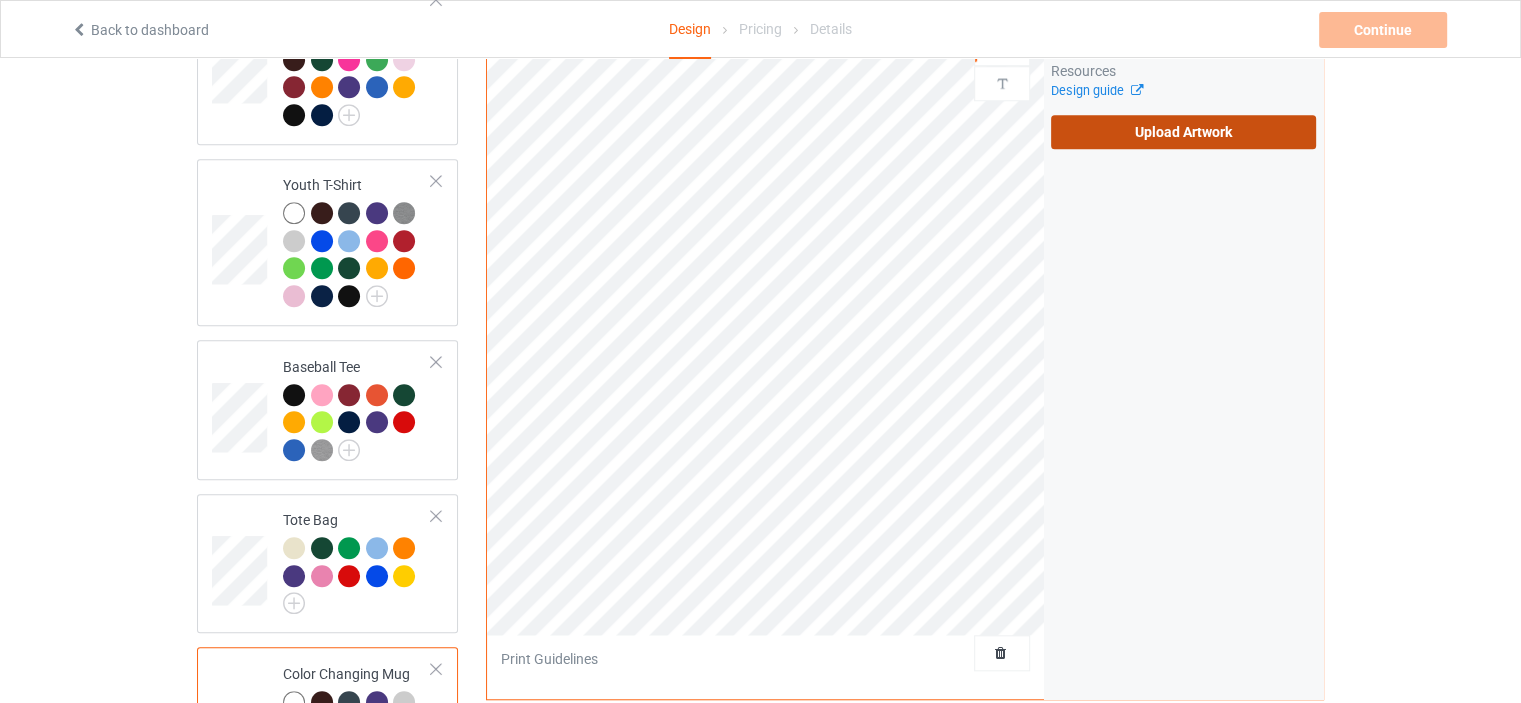 click on "Upload Artwork" at bounding box center (1183, 132) 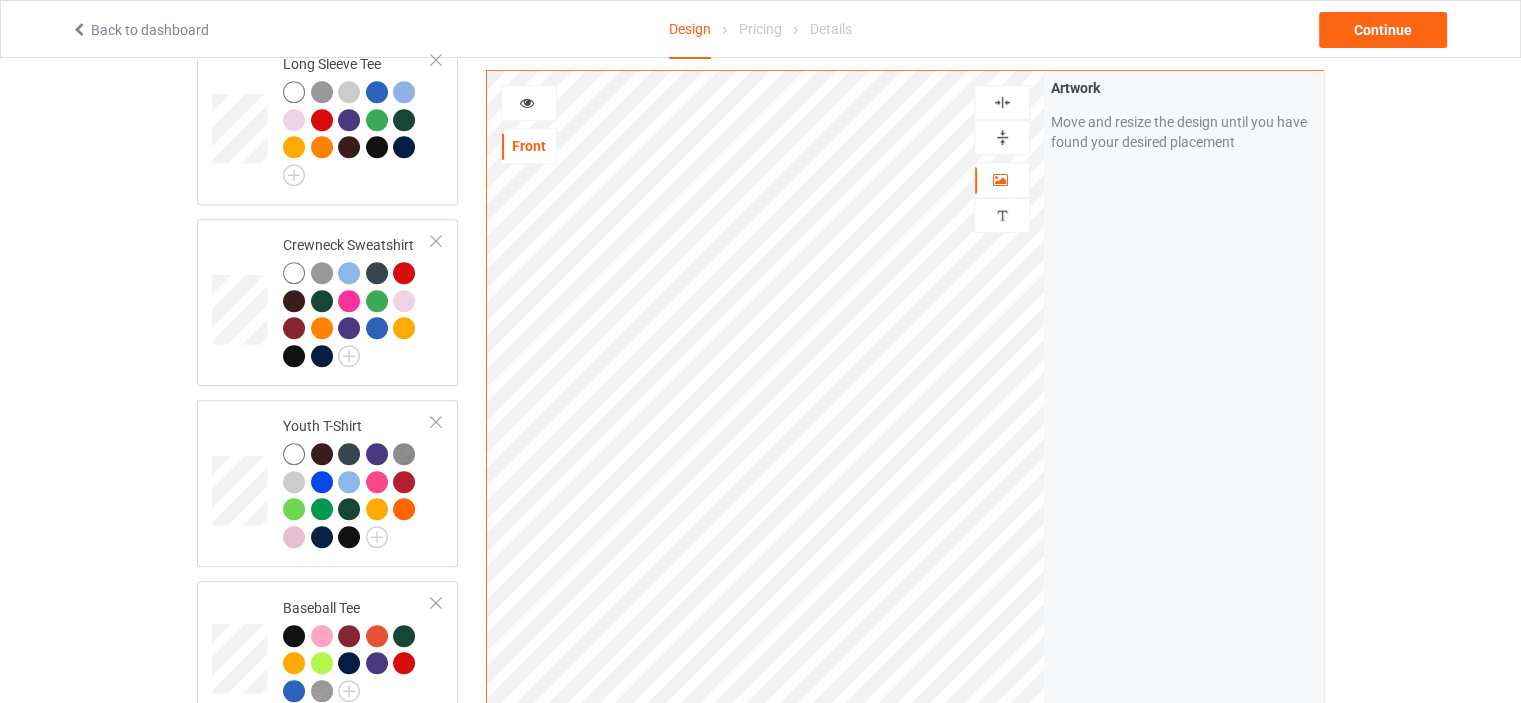 scroll, scrollTop: 1158, scrollLeft: 0, axis: vertical 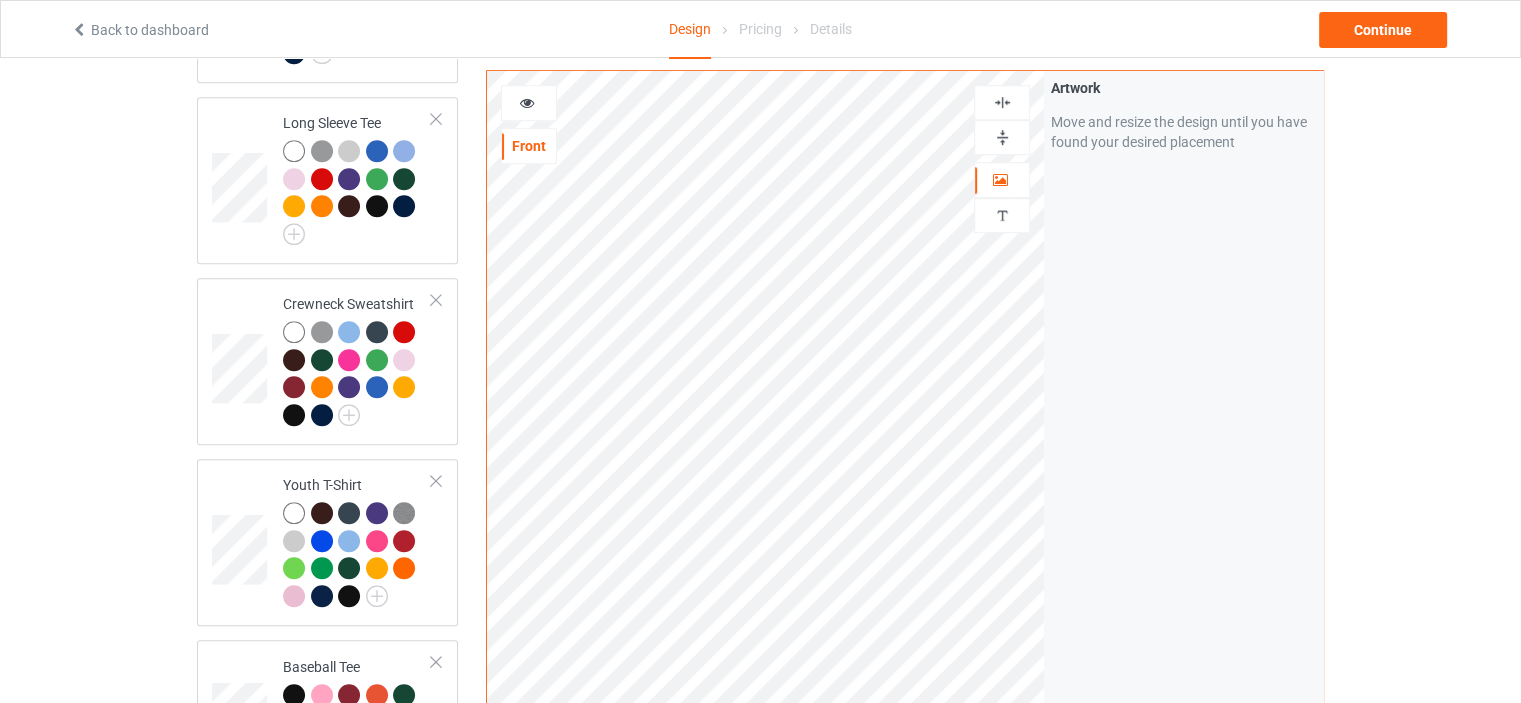 click at bounding box center (1002, 137) 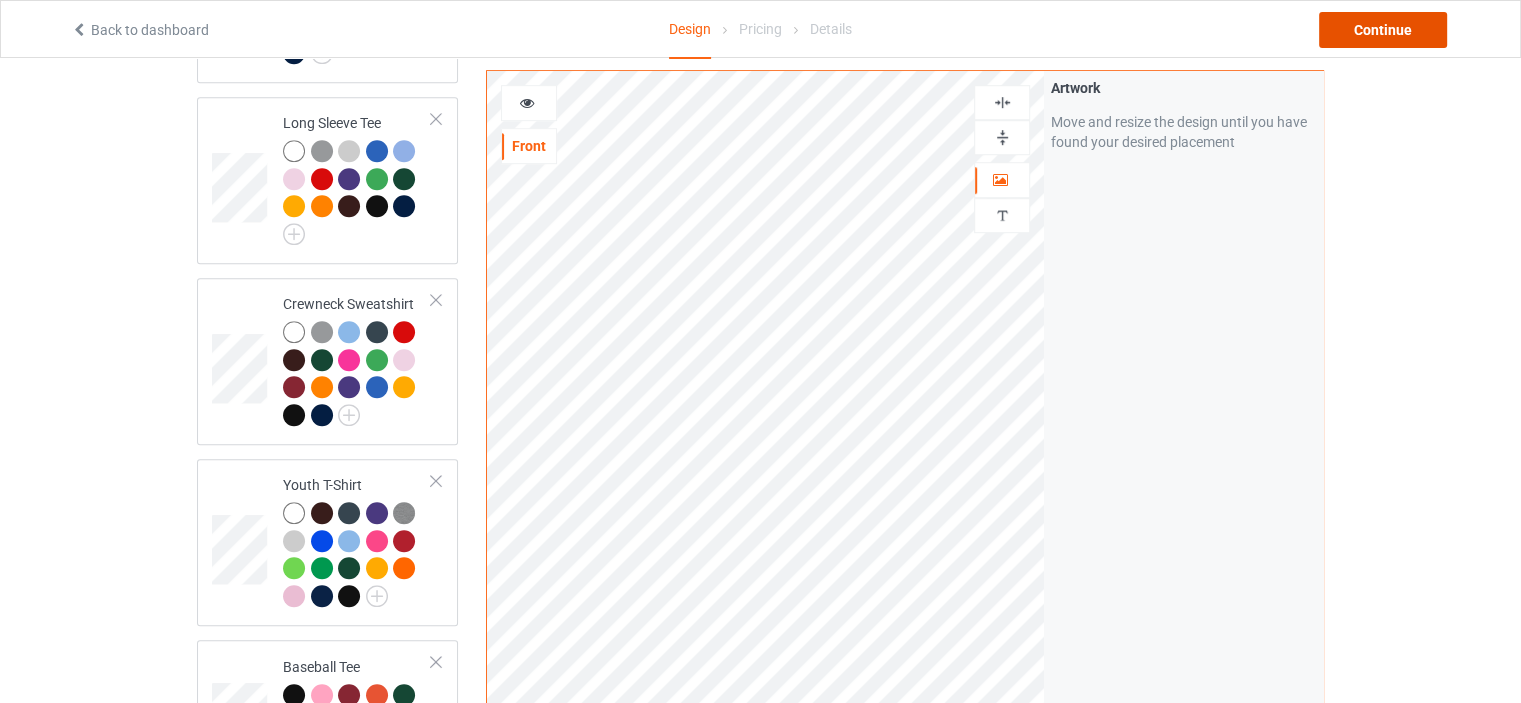 click on "Continue" at bounding box center [1383, 30] 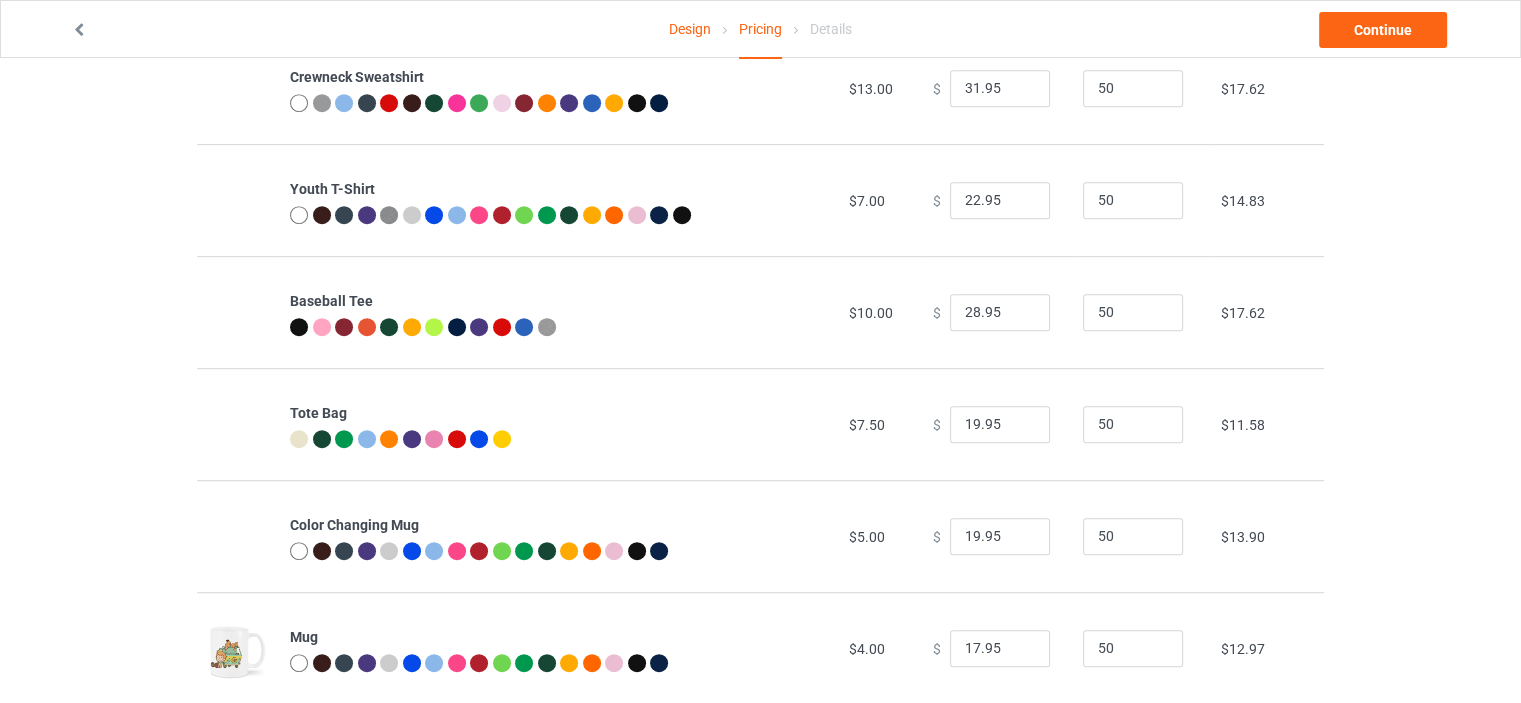 scroll, scrollTop: 992, scrollLeft: 0, axis: vertical 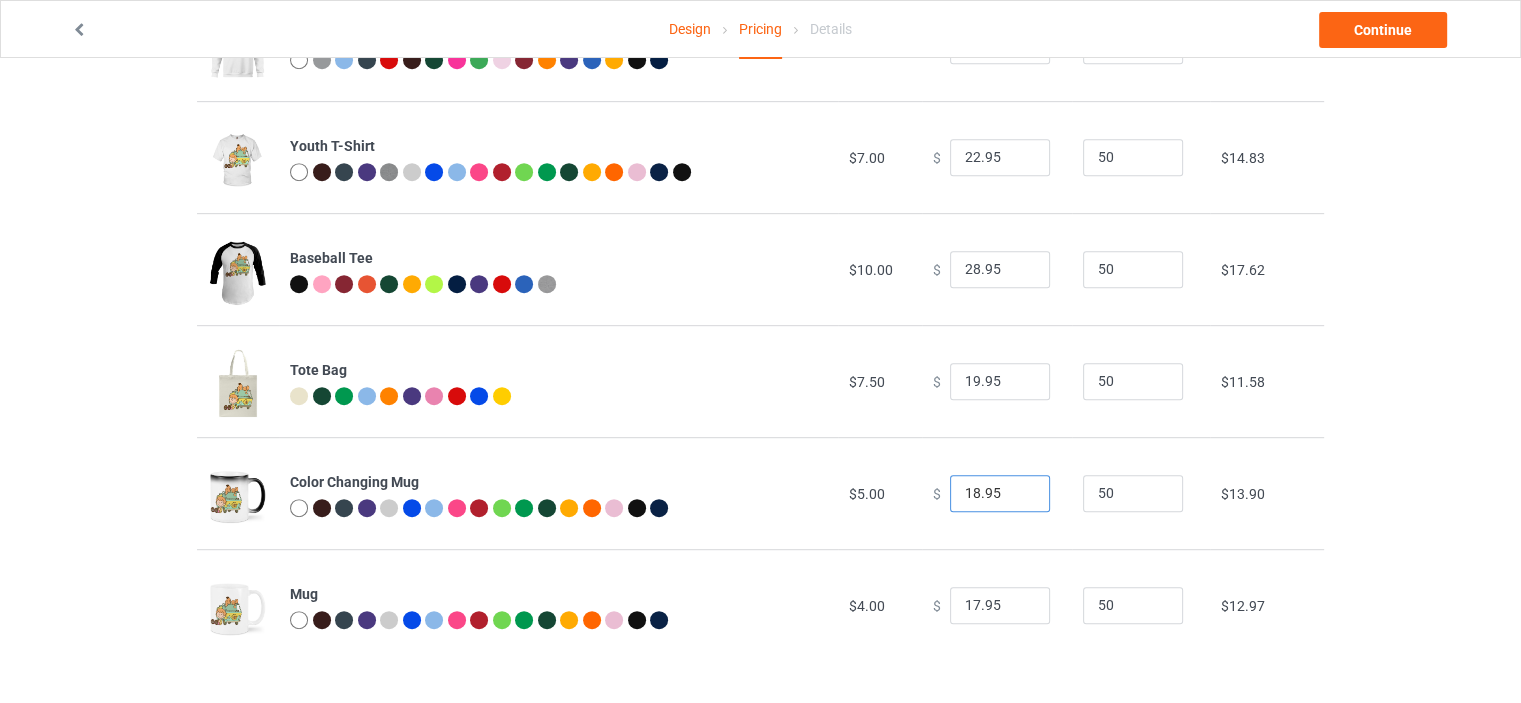 type on "18.95" 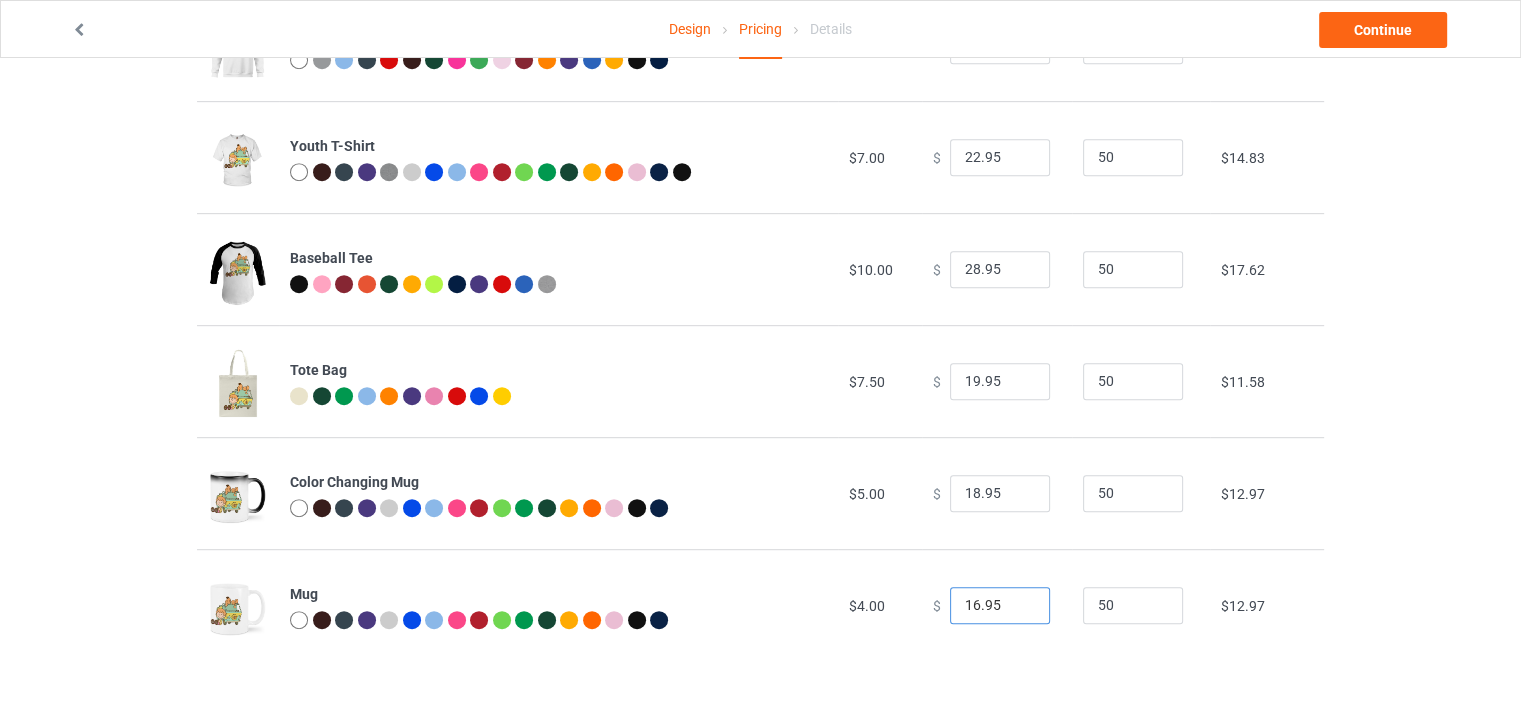 type on "16.95" 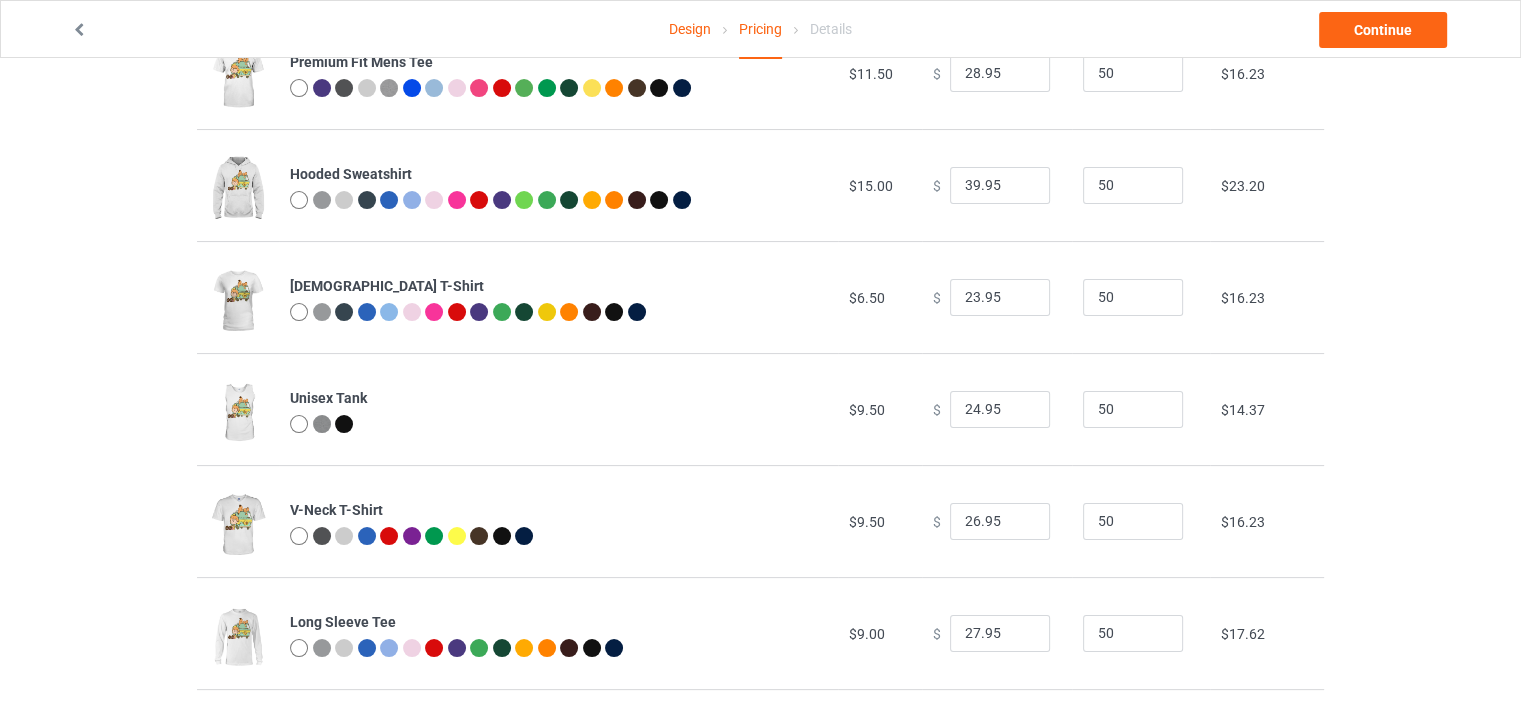 scroll, scrollTop: 0, scrollLeft: 0, axis: both 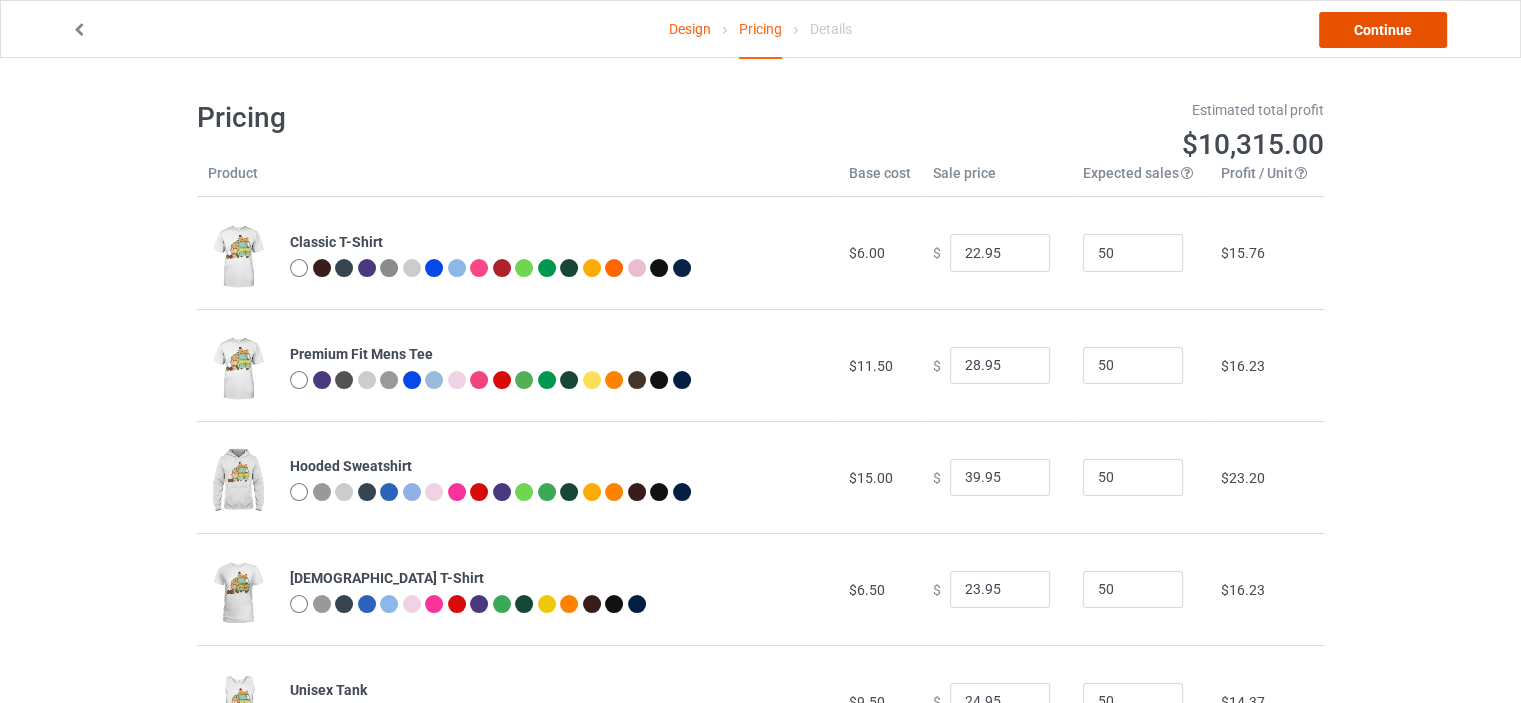 click on "Continue" at bounding box center [1383, 30] 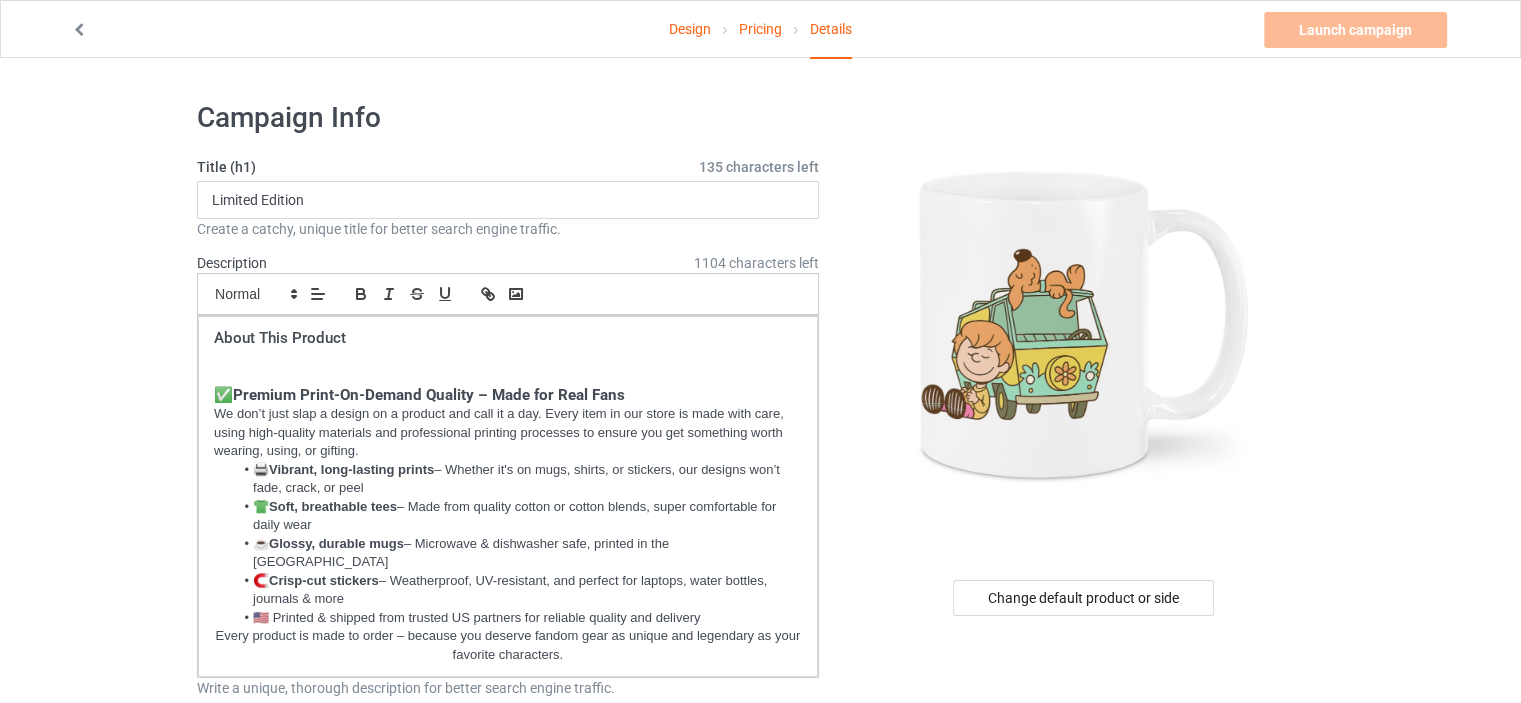 click on "Design" at bounding box center [690, 29] 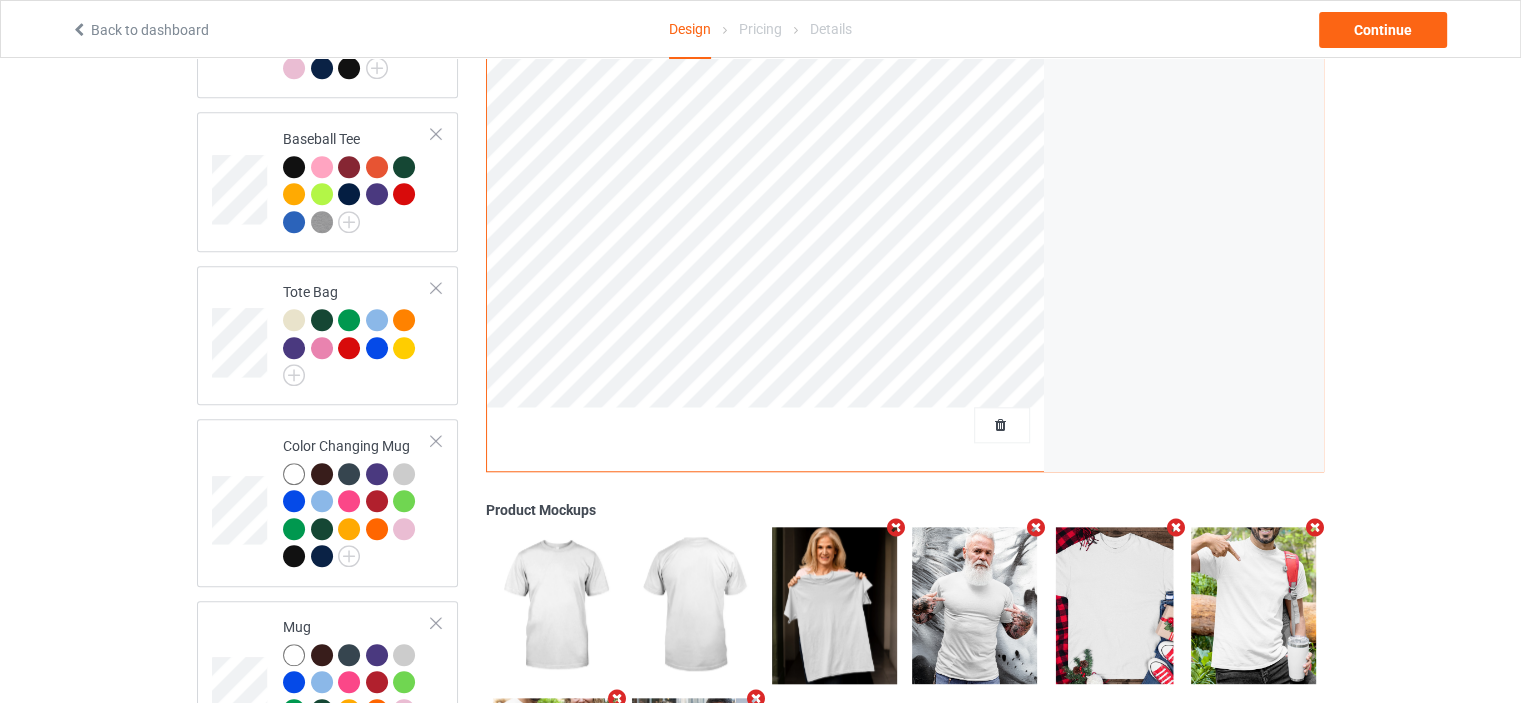 scroll, scrollTop: 1858, scrollLeft: 0, axis: vertical 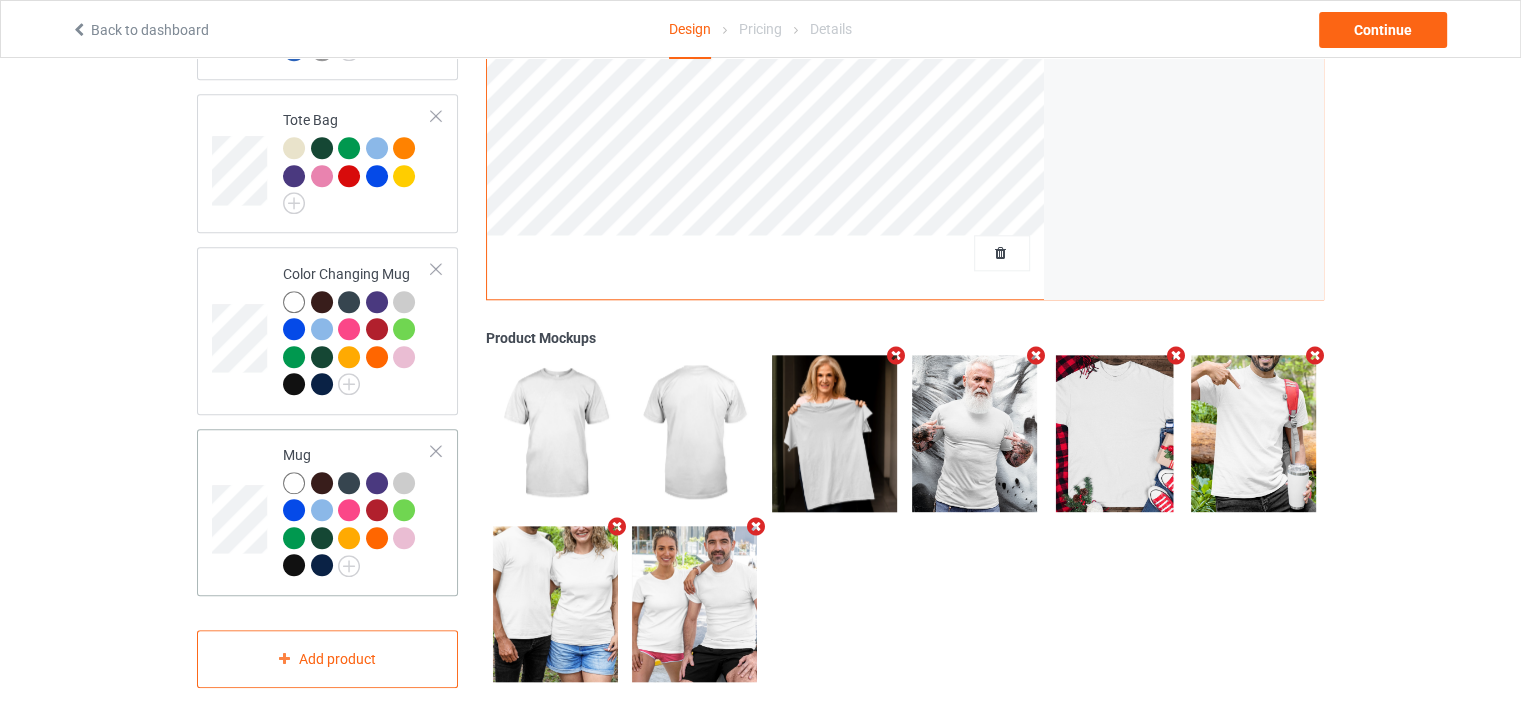 click at bounding box center (294, 483) 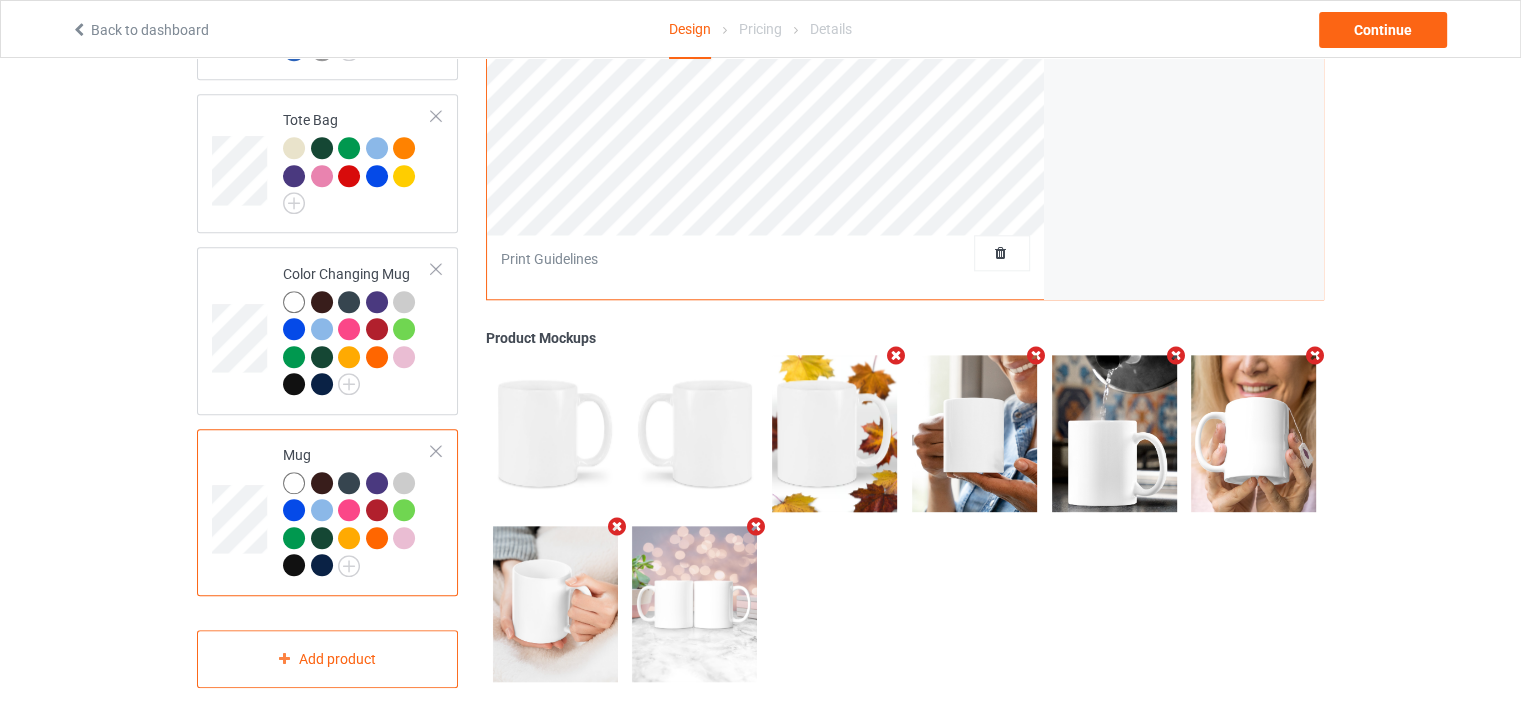 scroll, scrollTop: 1358, scrollLeft: 0, axis: vertical 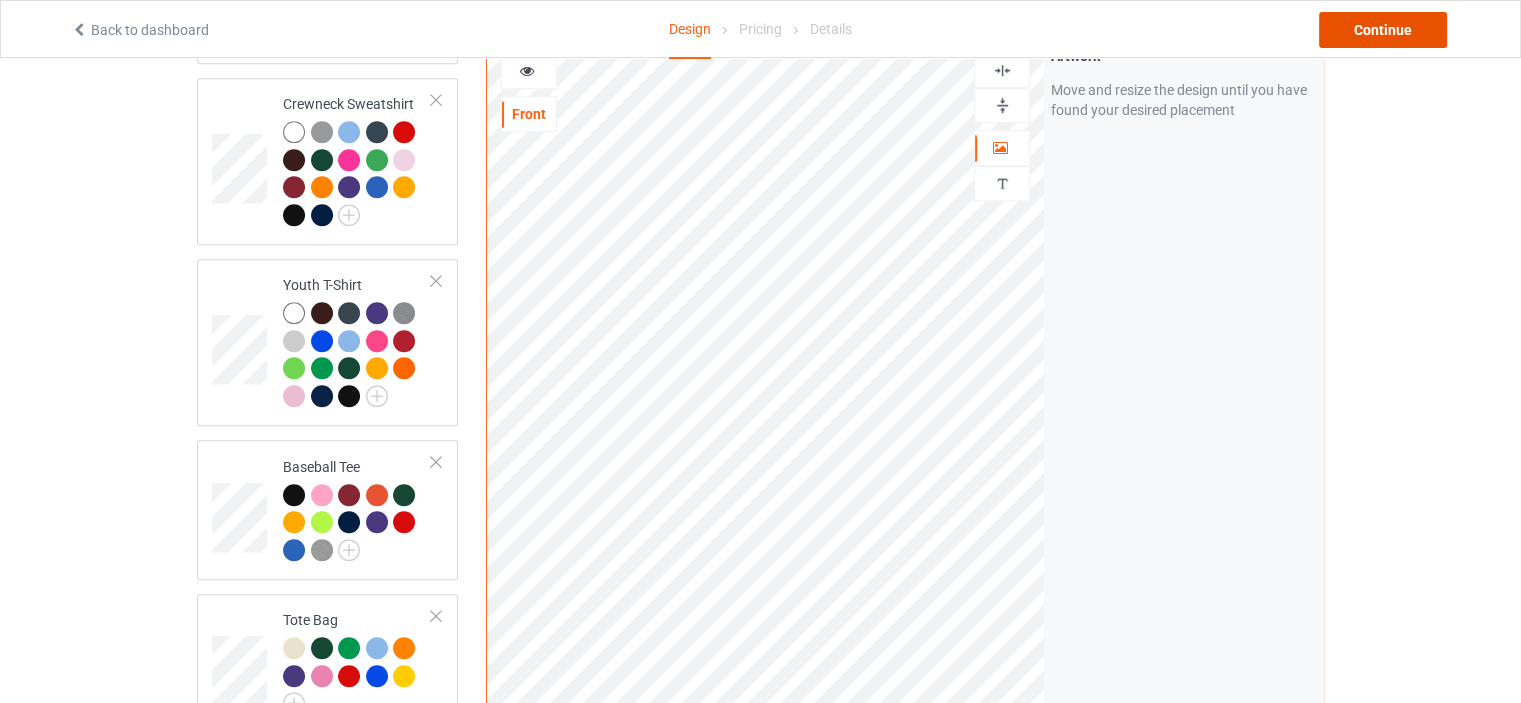 click on "Continue" at bounding box center (1383, 30) 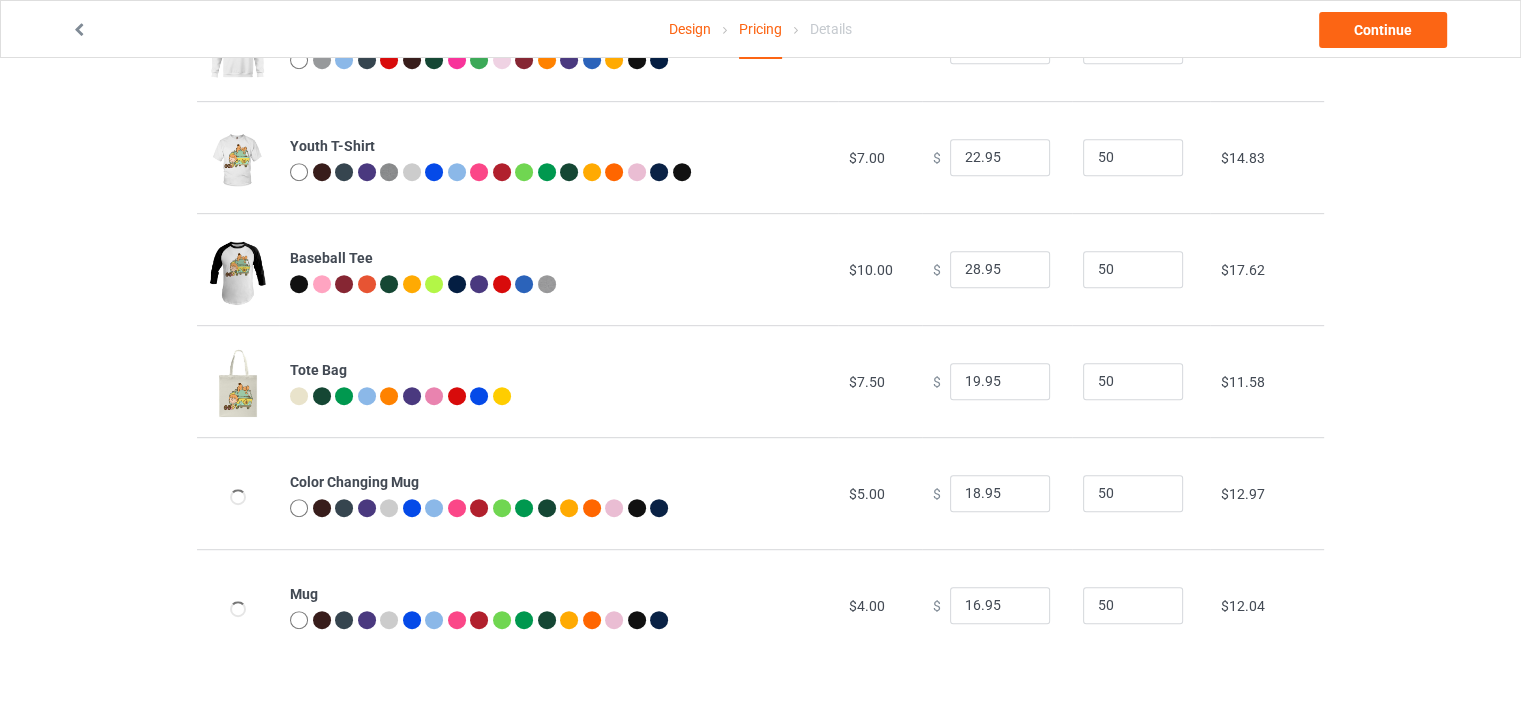 scroll, scrollTop: 0, scrollLeft: 0, axis: both 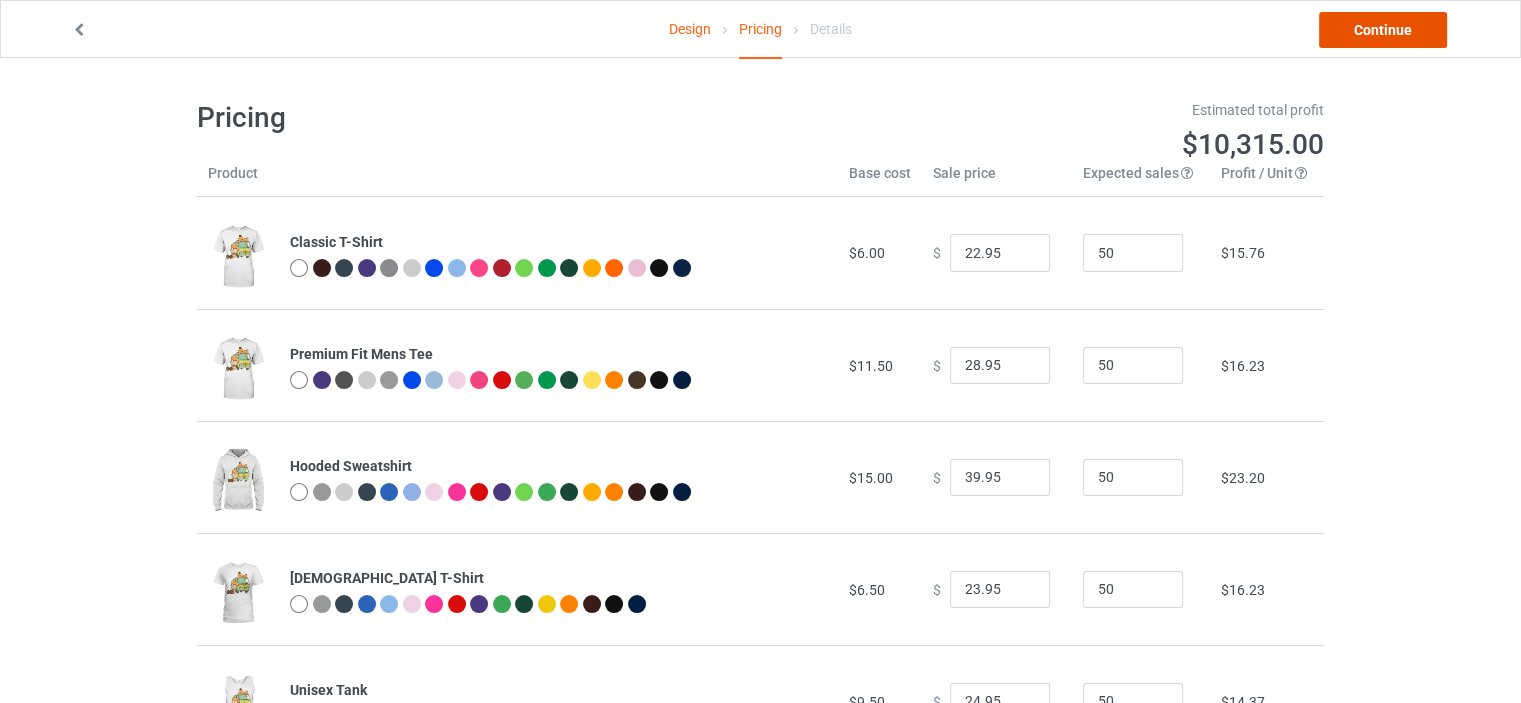 click on "Continue" at bounding box center [1383, 30] 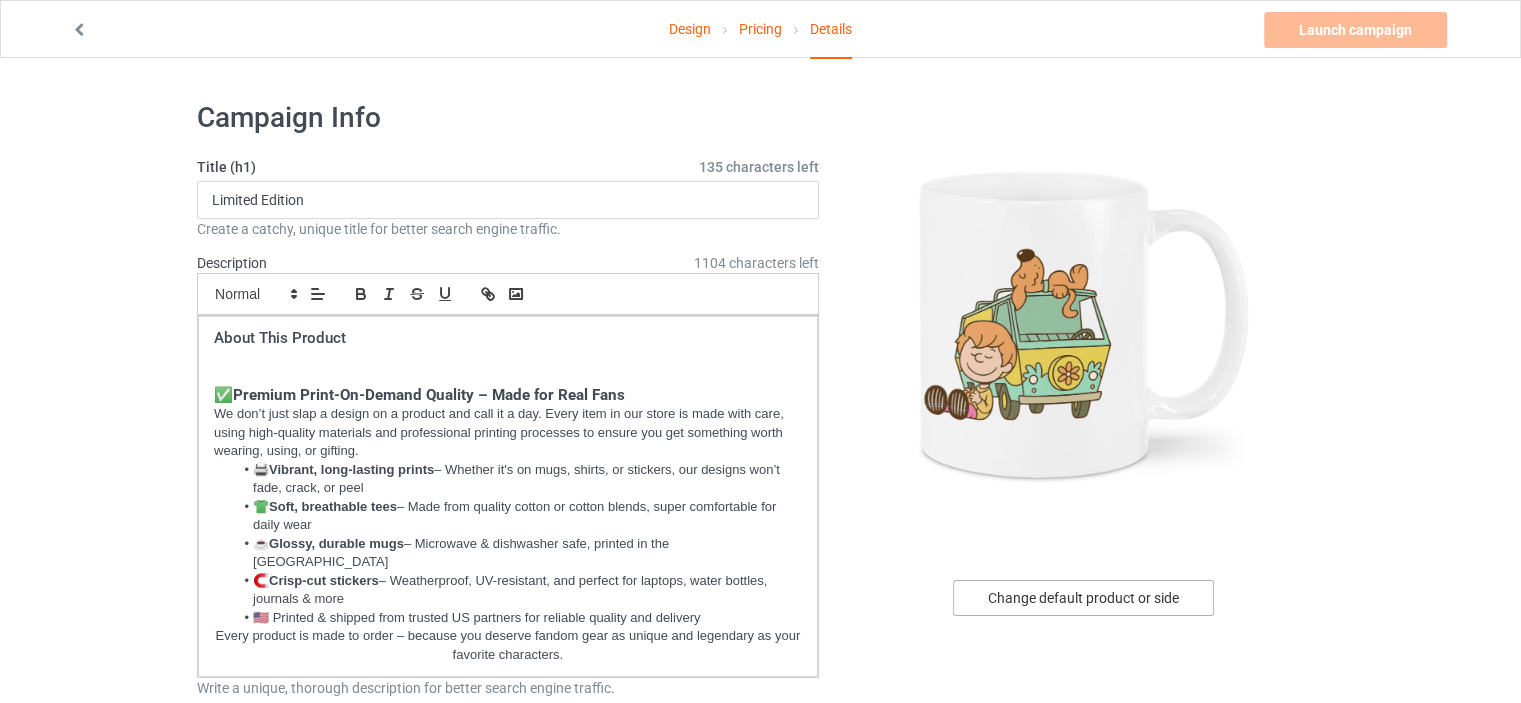 click on "Change default product or side" at bounding box center (1083, 598) 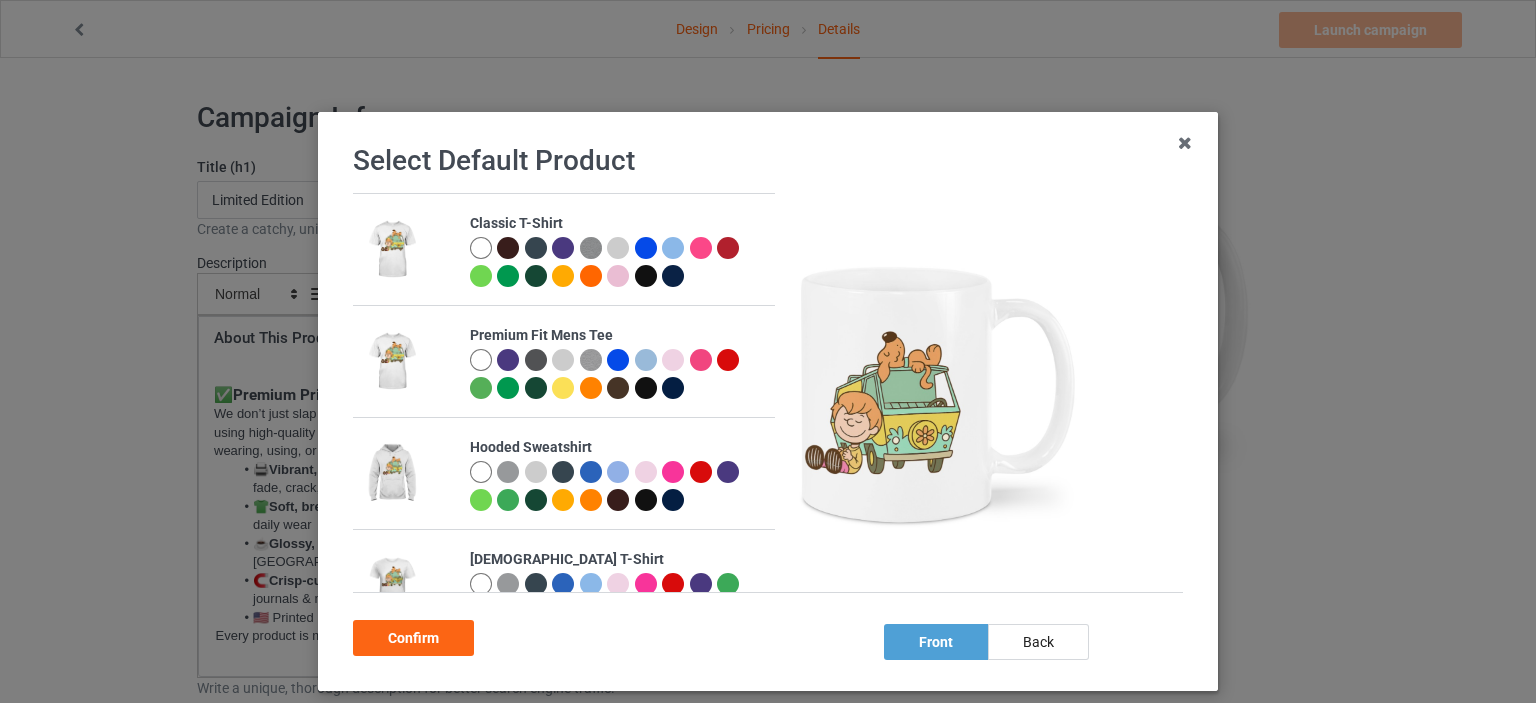 click on "Confirm" at bounding box center [413, 638] 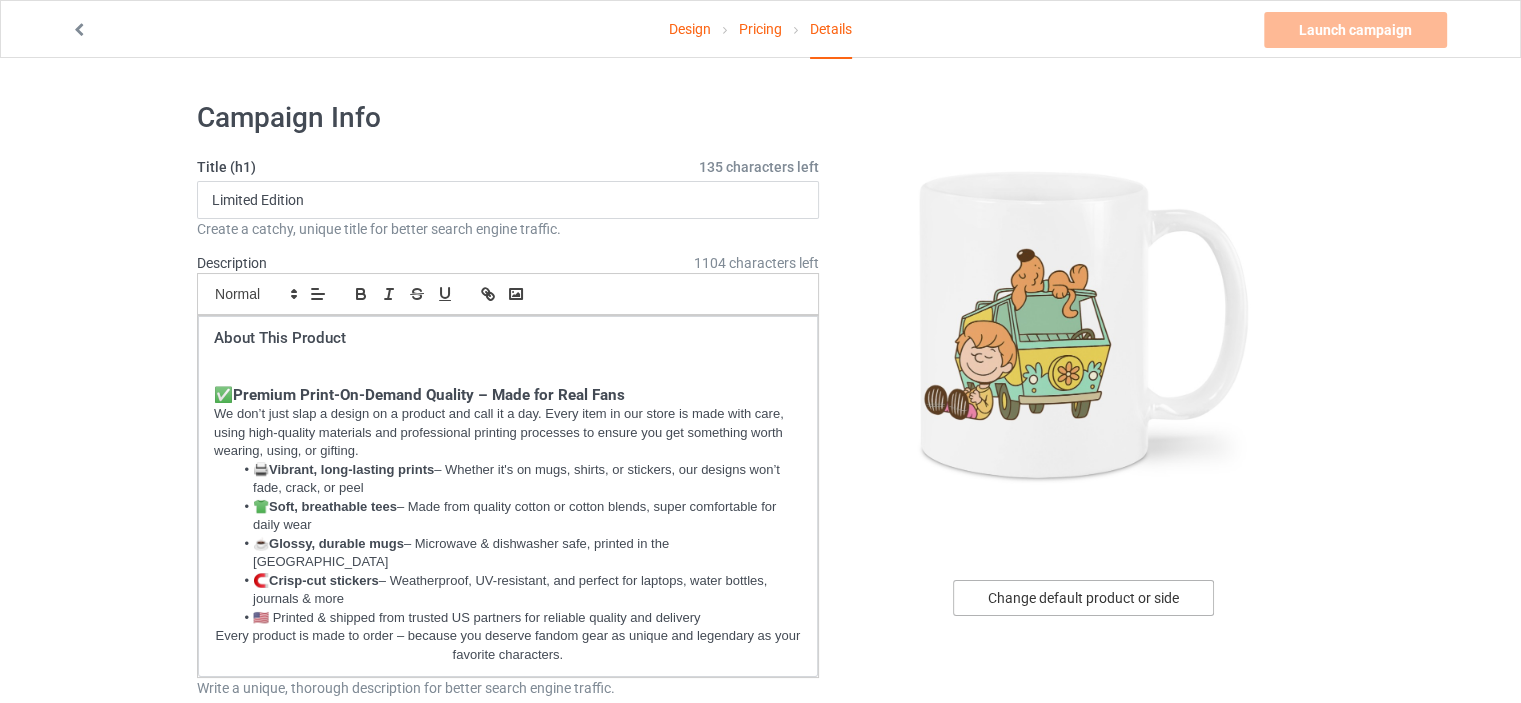 click on "Change default product or side" at bounding box center (1083, 598) 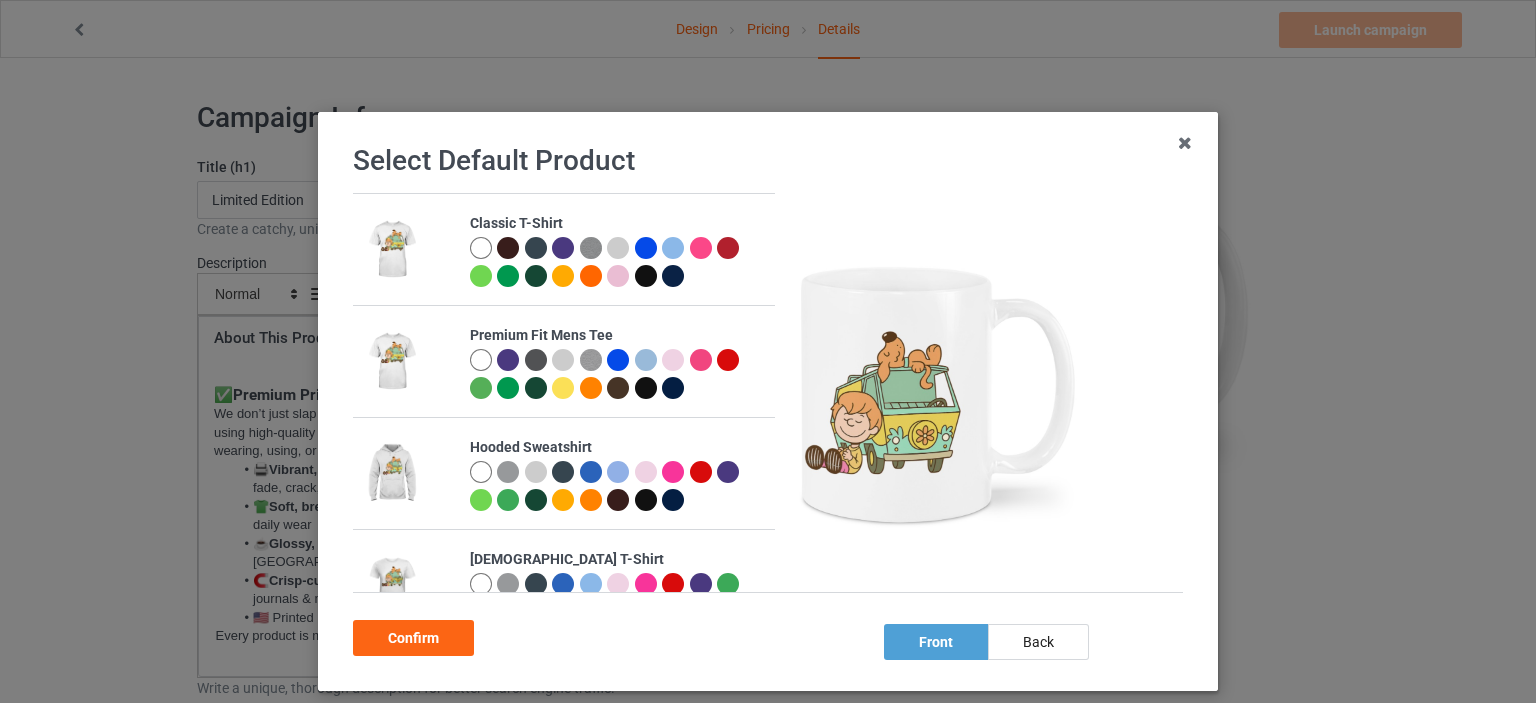 click at bounding box center (673, 248) 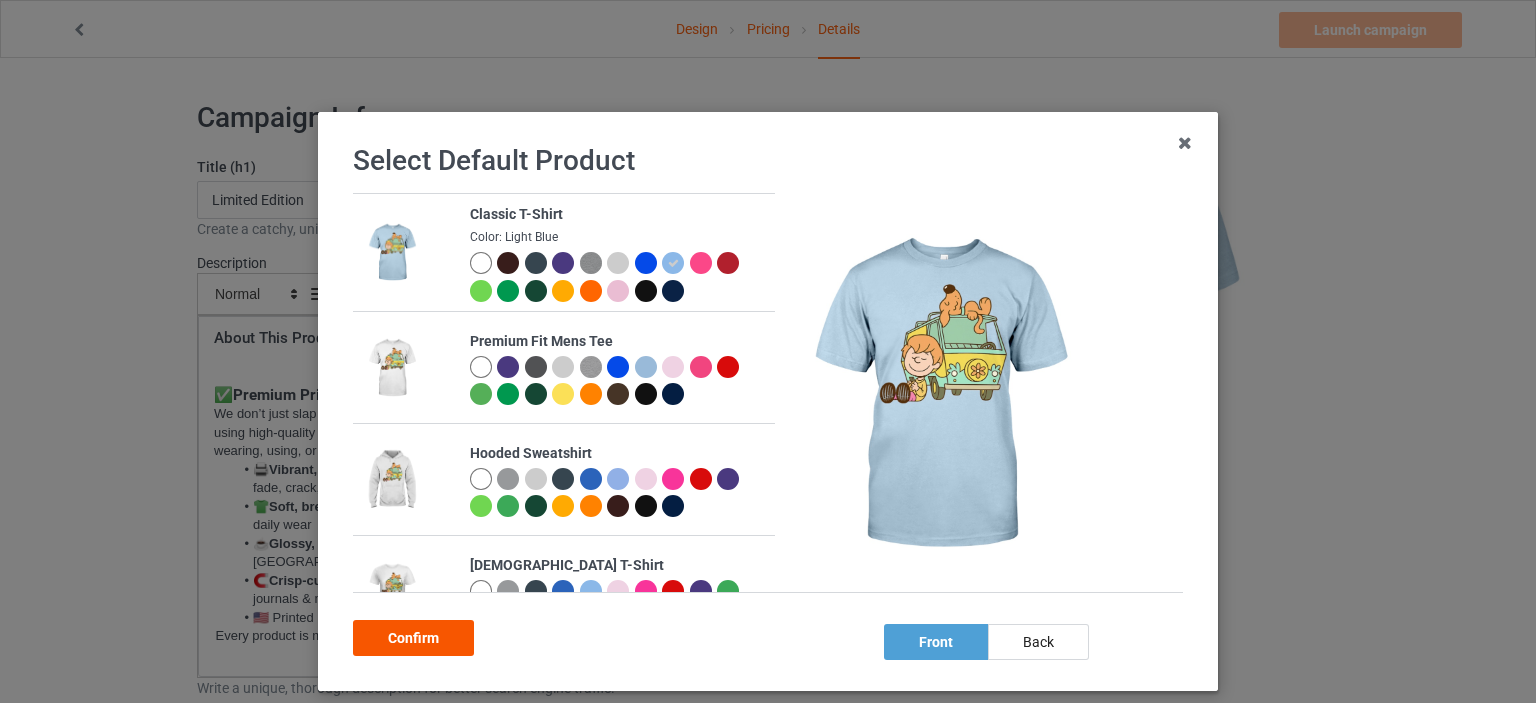 click on "Confirm" at bounding box center [413, 638] 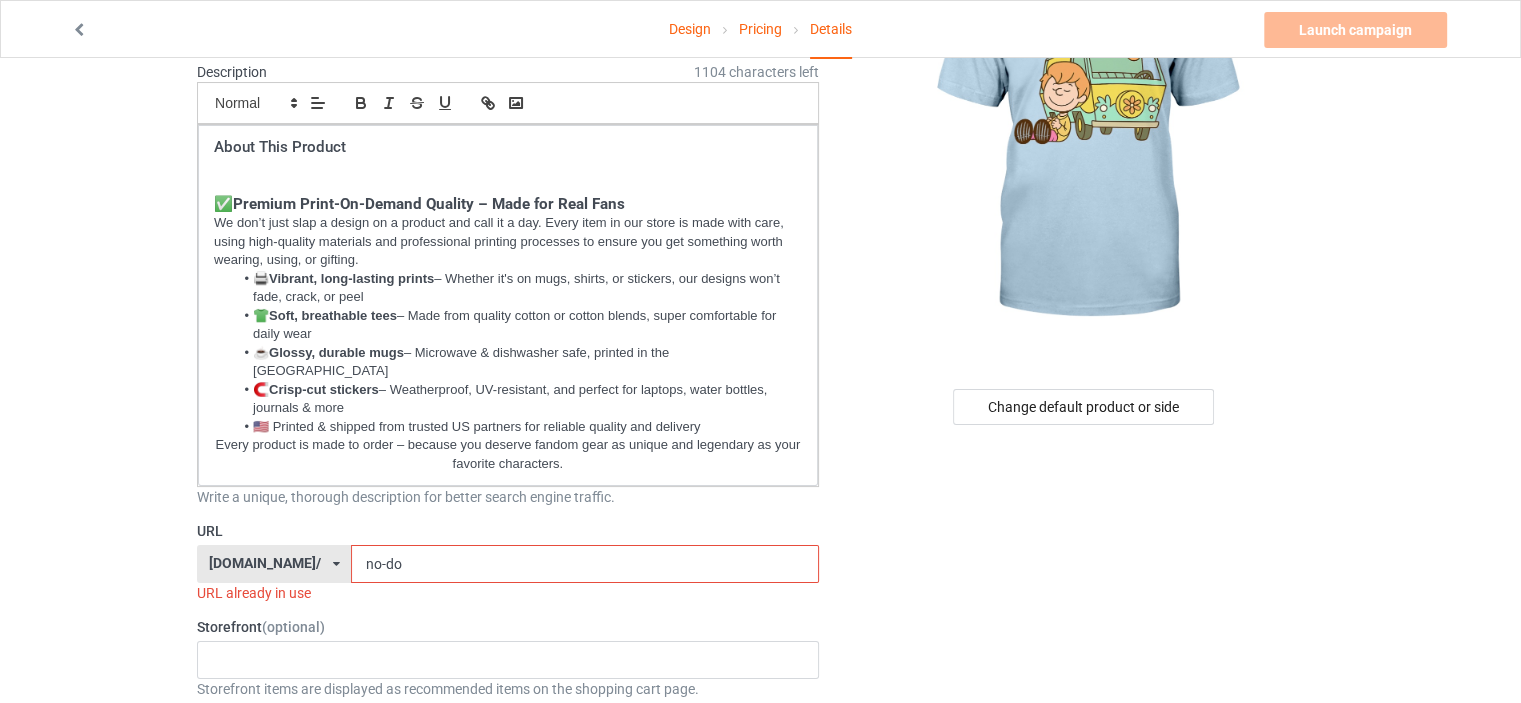 scroll, scrollTop: 200, scrollLeft: 0, axis: vertical 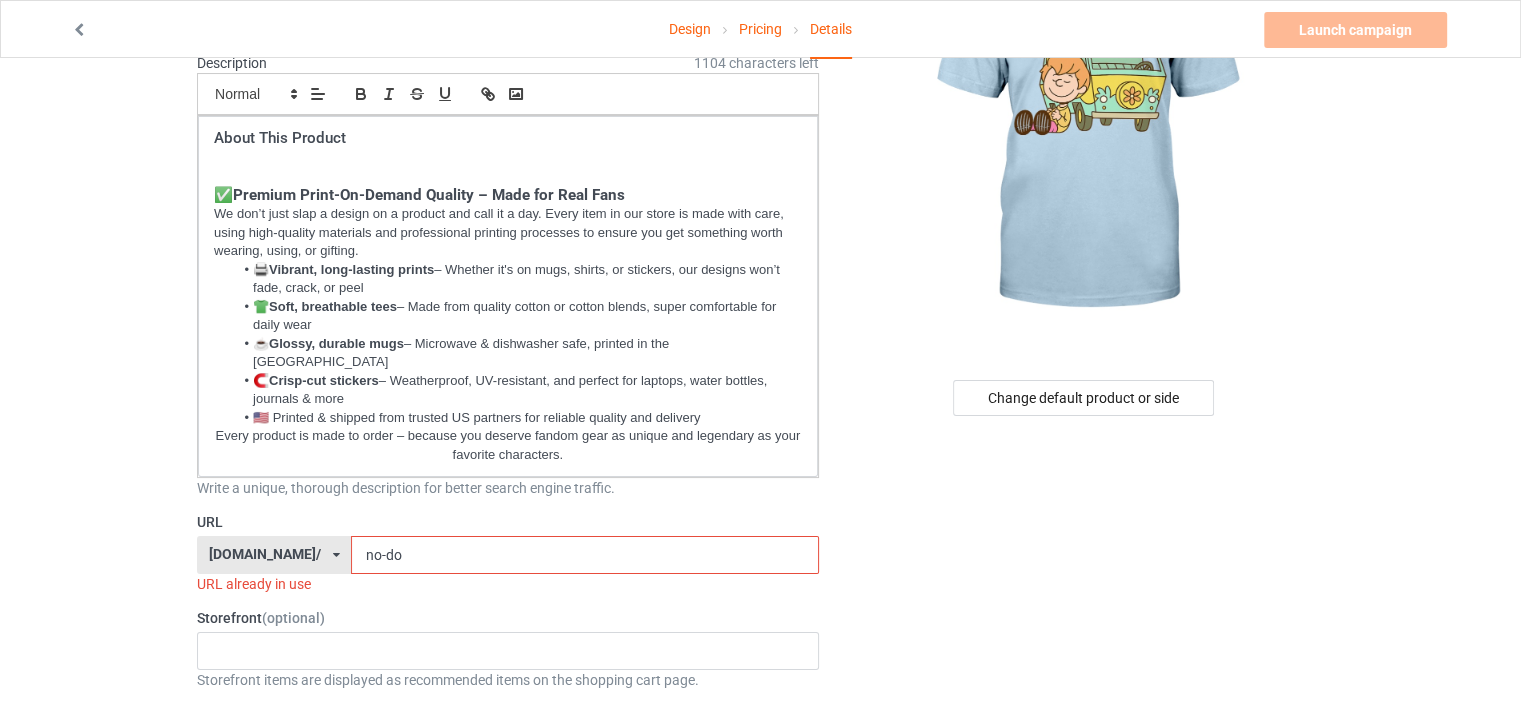 click on "no-do" at bounding box center (584, 555) 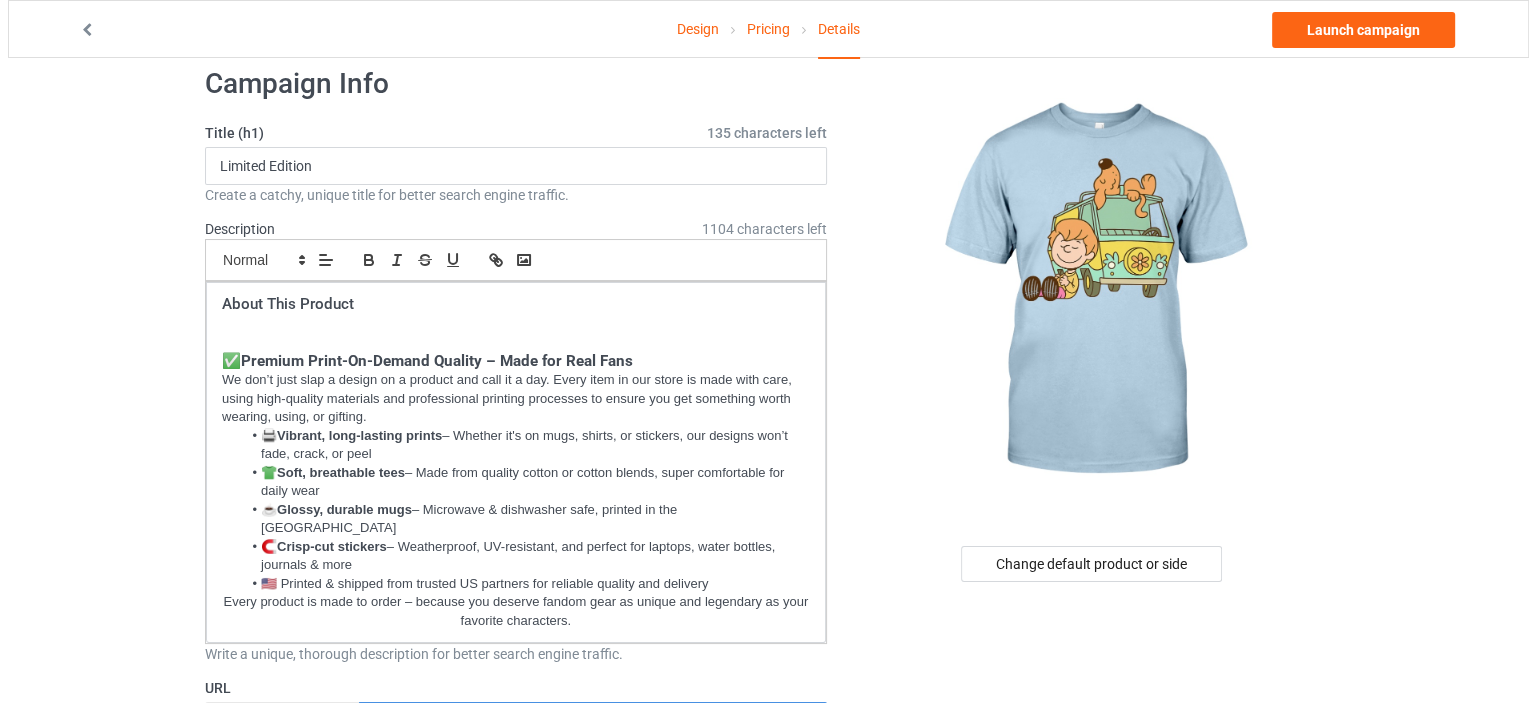 scroll, scrollTop: 0, scrollLeft: 0, axis: both 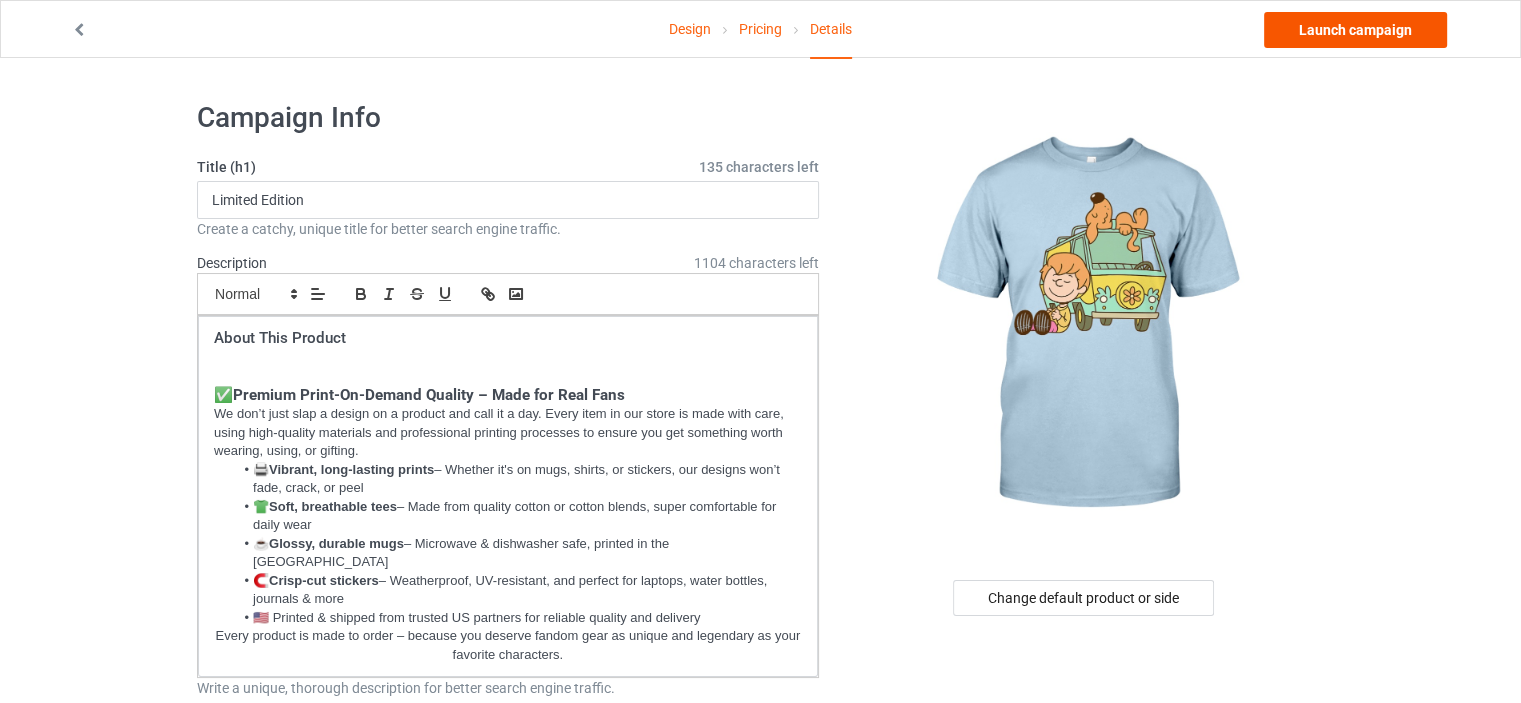 type on "do-my" 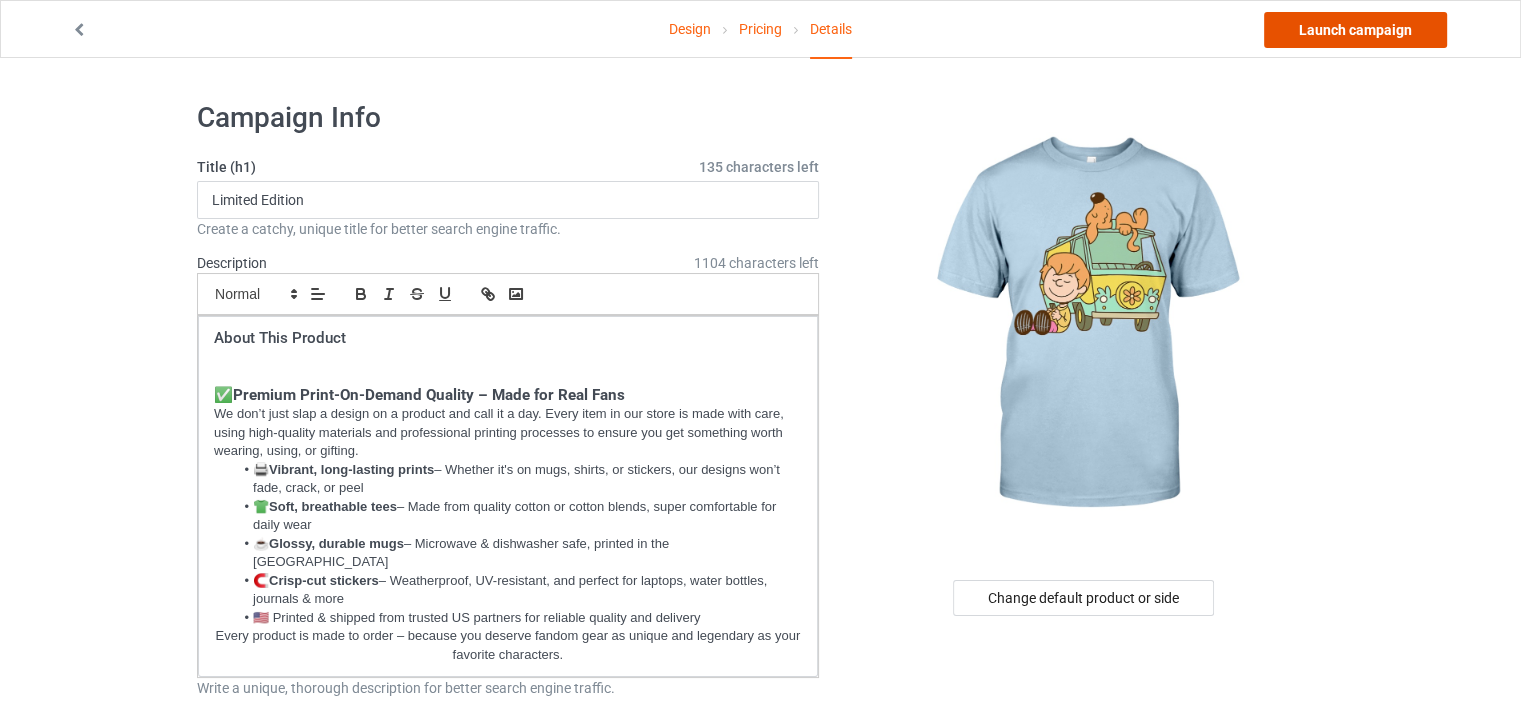 click on "Launch campaign" at bounding box center [1355, 30] 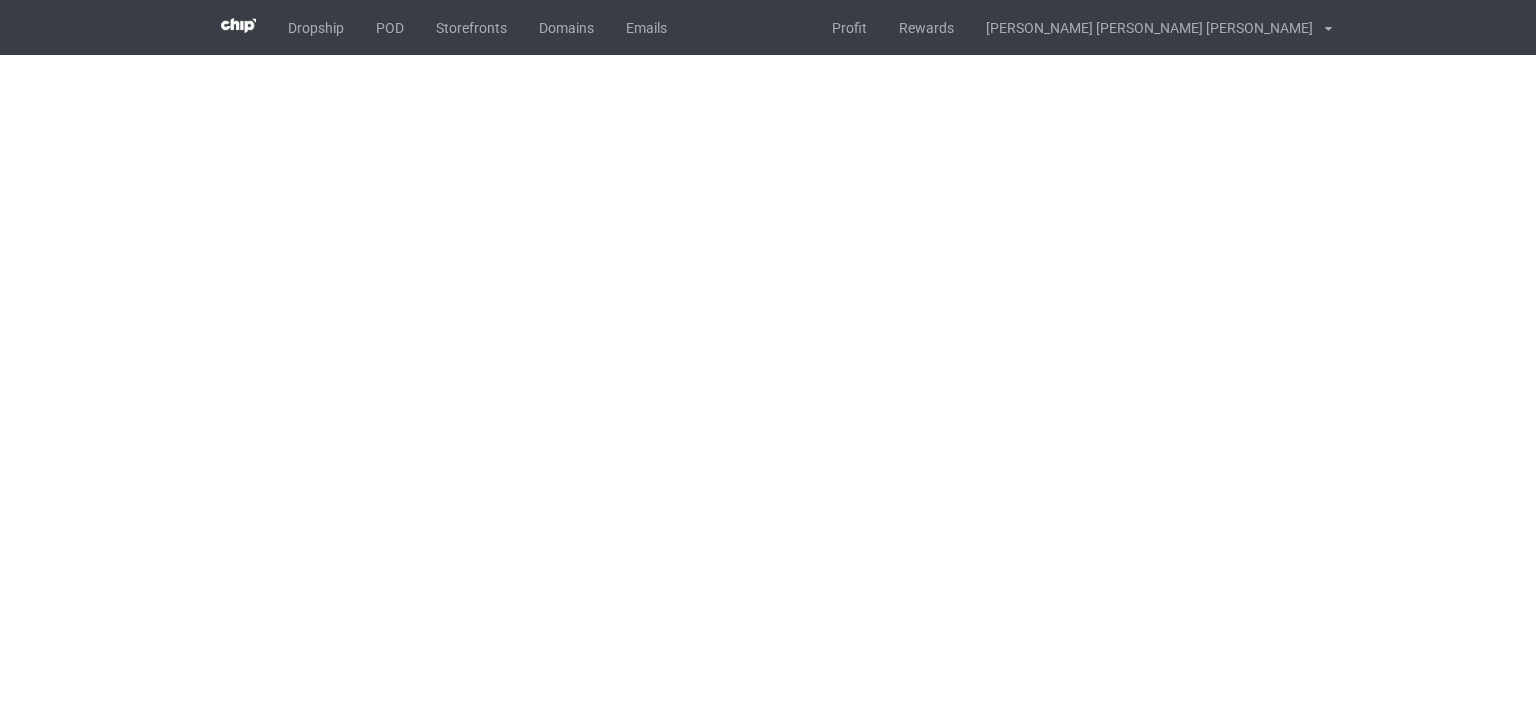scroll, scrollTop: 0, scrollLeft: 0, axis: both 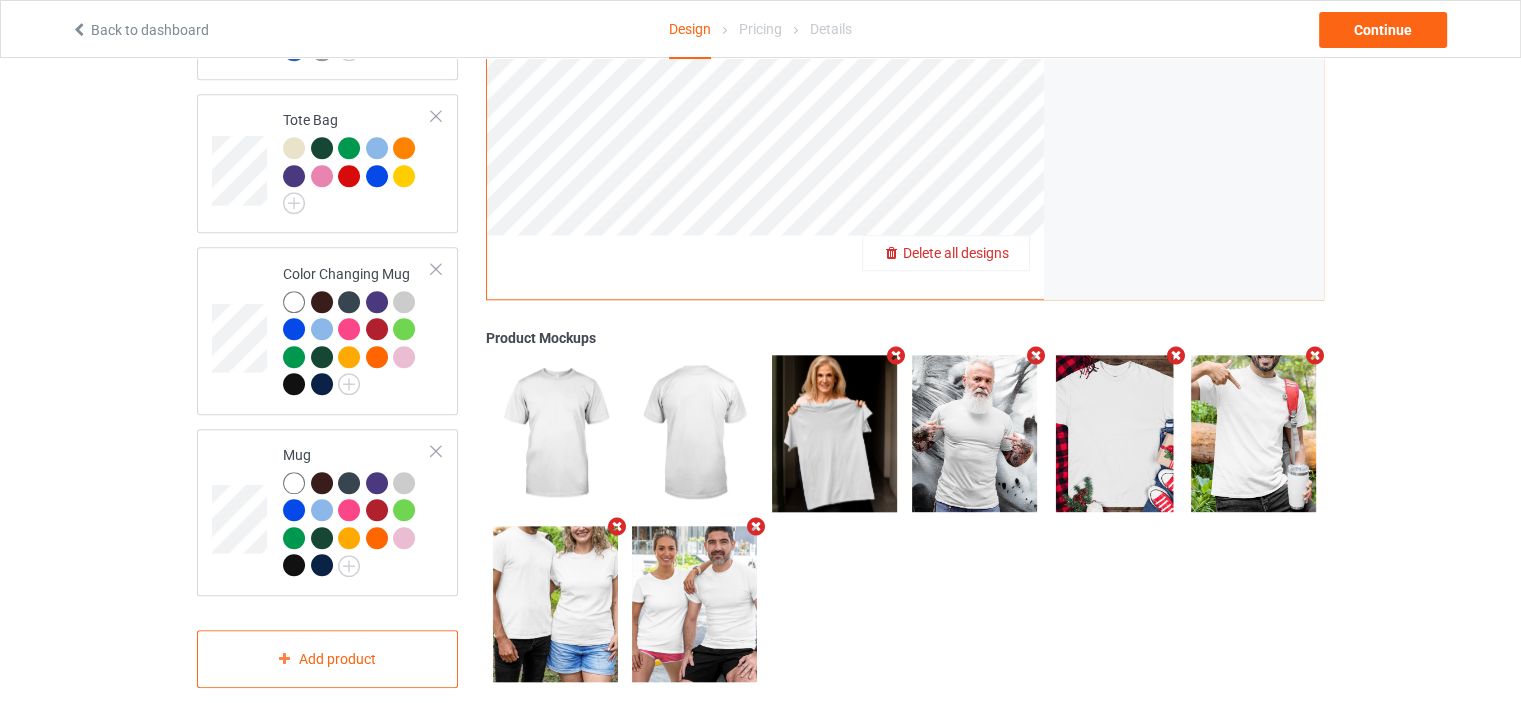click on "Delete all designs" at bounding box center (956, 253) 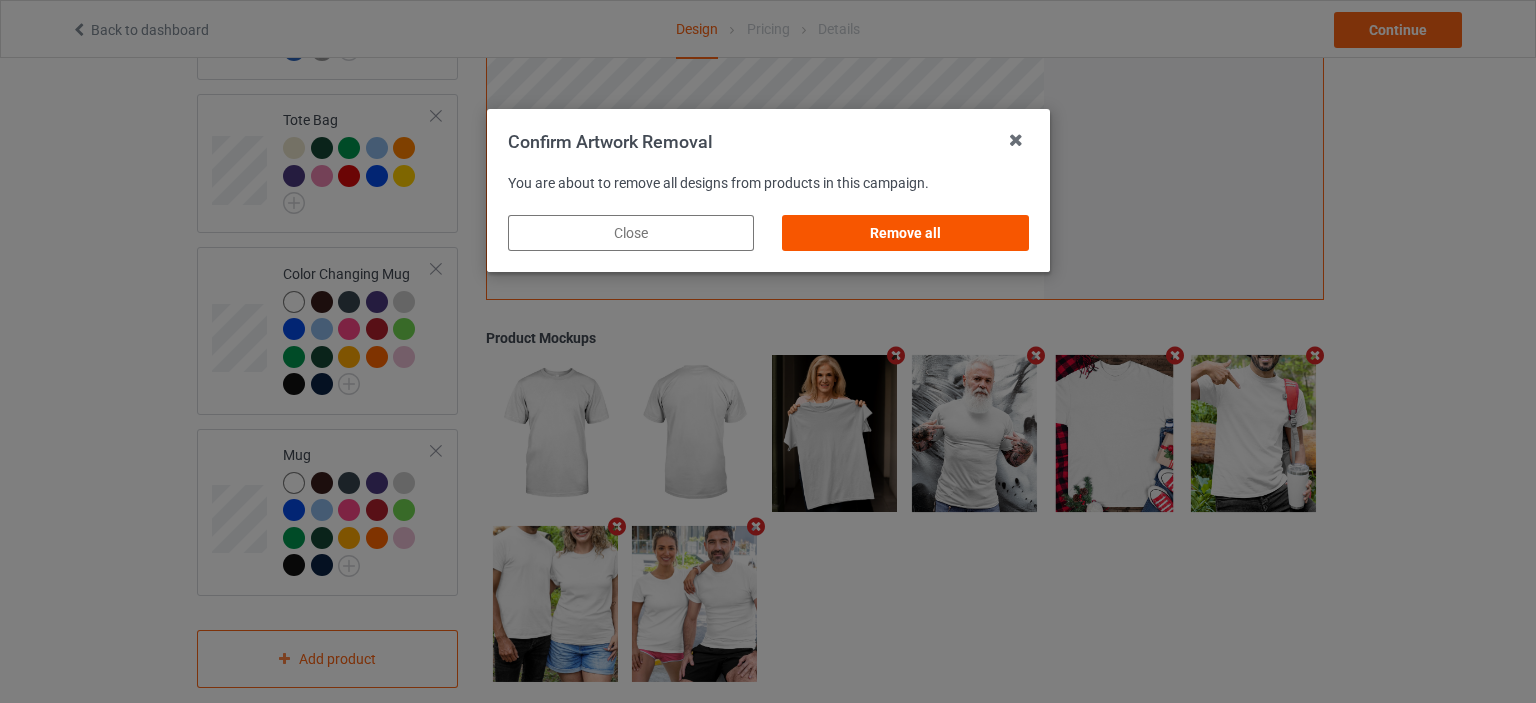 click on "Remove all" at bounding box center (905, 233) 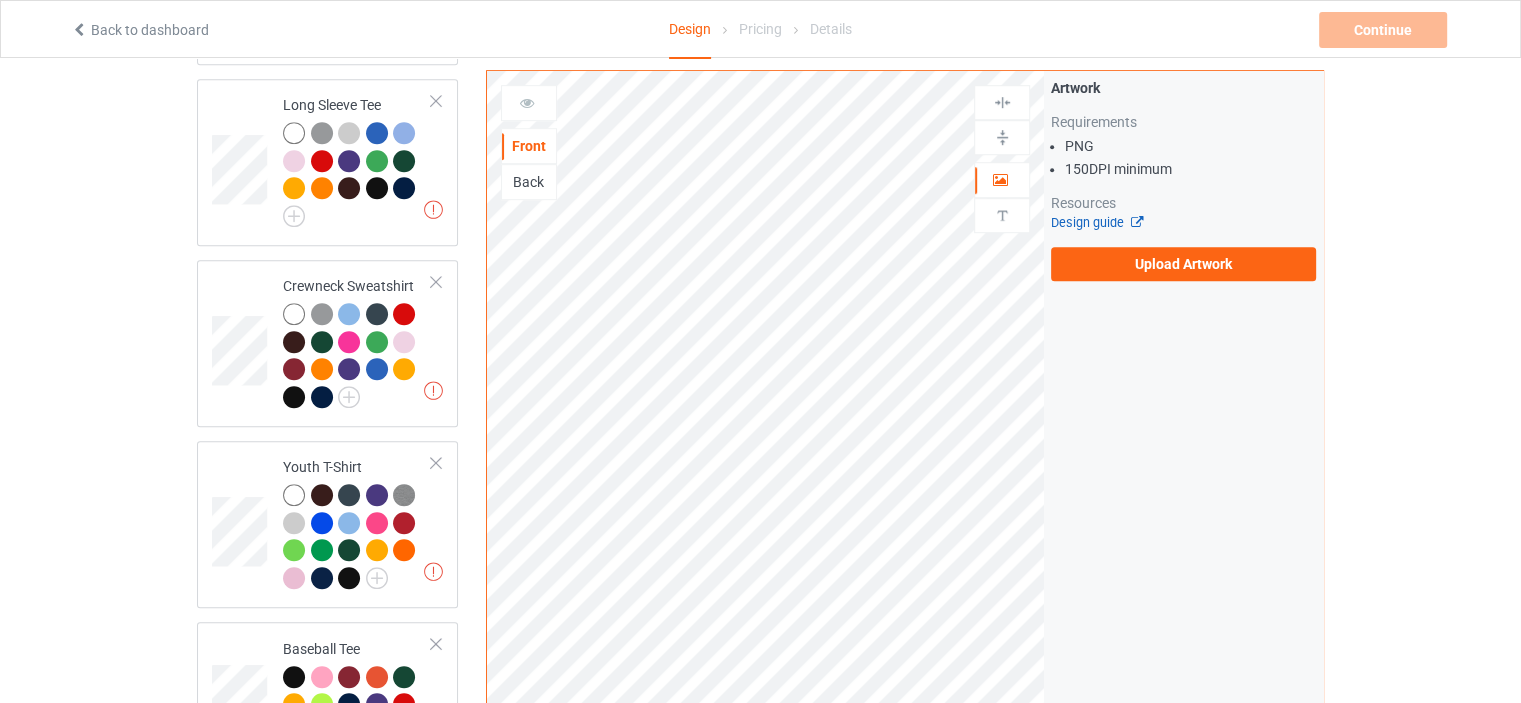 scroll, scrollTop: 958, scrollLeft: 0, axis: vertical 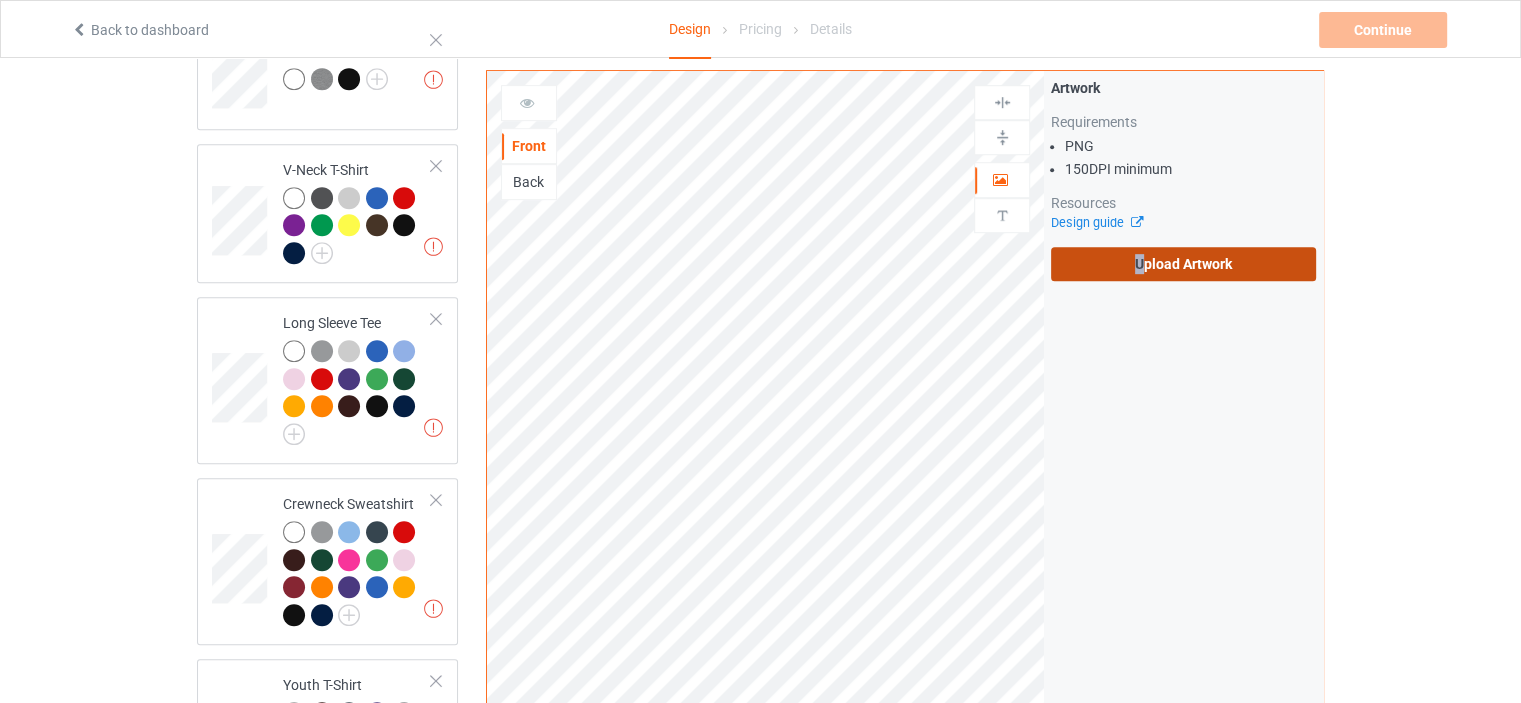 click on "Upload Artwork" at bounding box center (1183, 264) 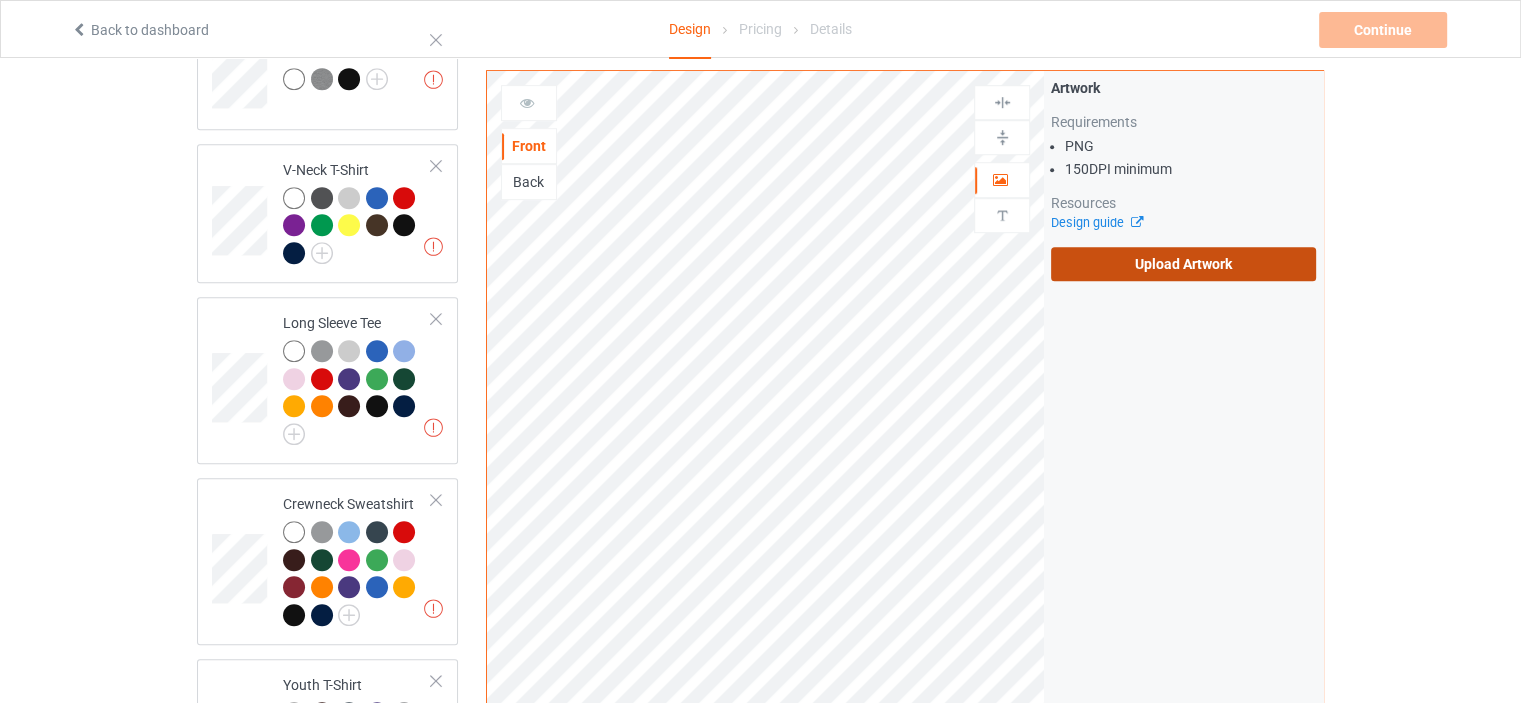 click on "Upload Artwork" at bounding box center [1183, 264] 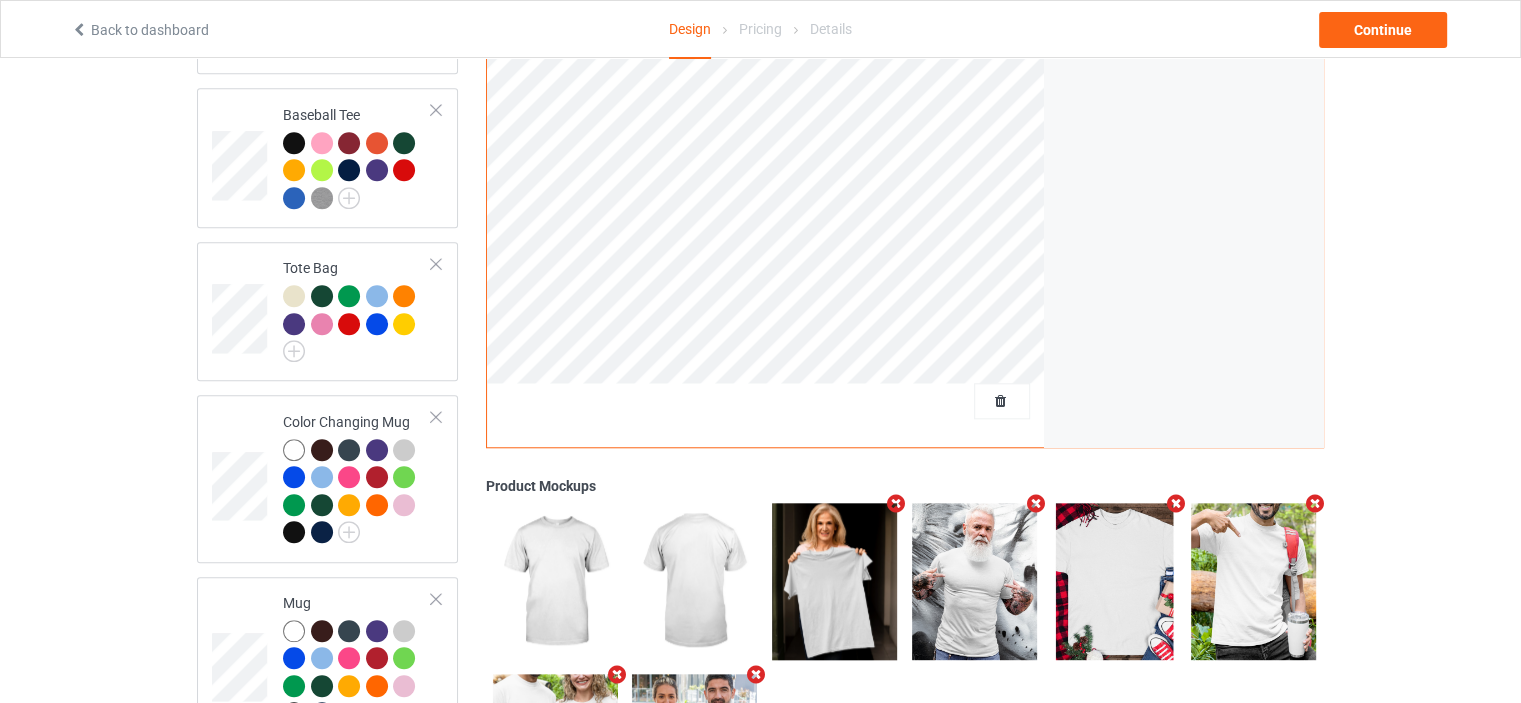 scroll, scrollTop: 1858, scrollLeft: 0, axis: vertical 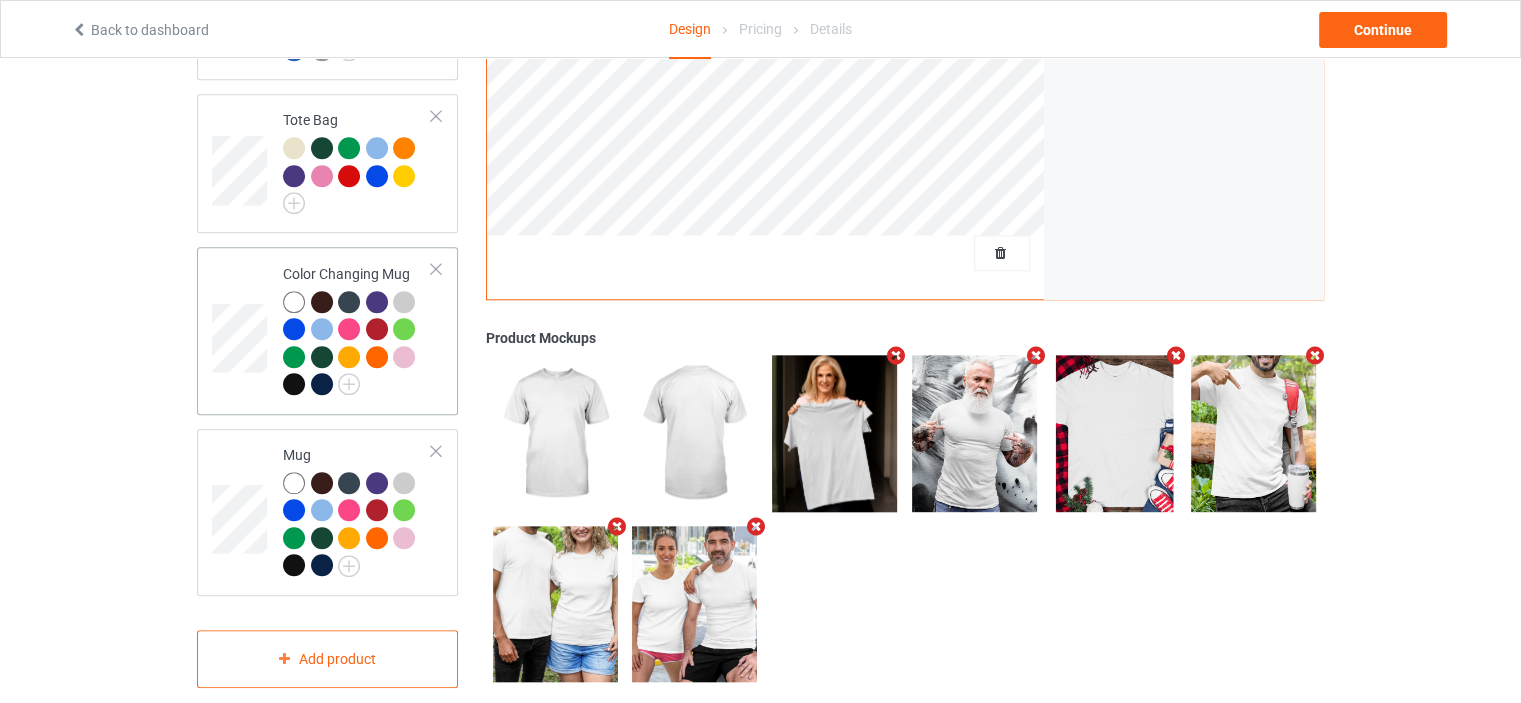 click at bounding box center [294, 302] 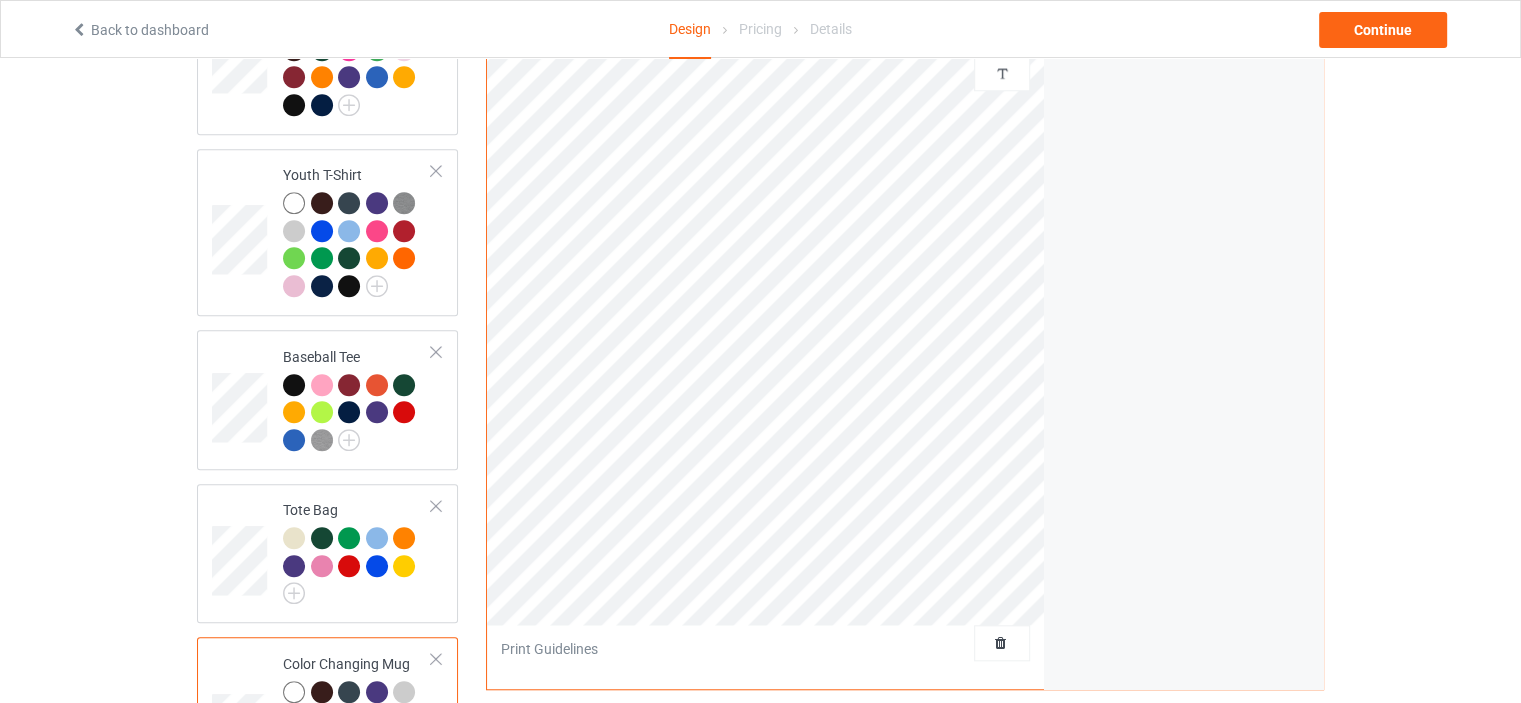 scroll, scrollTop: 1258, scrollLeft: 0, axis: vertical 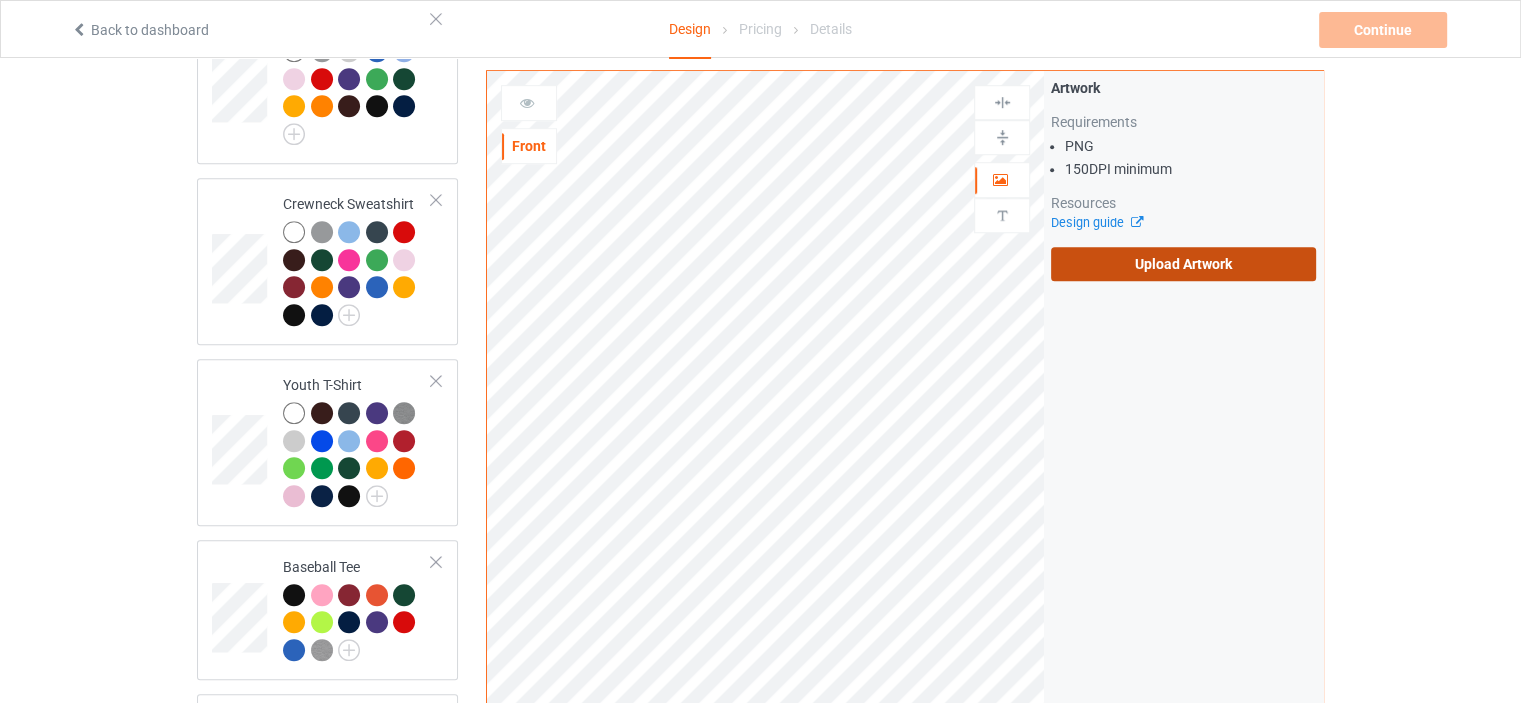 click on "Upload Artwork" at bounding box center (1183, 264) 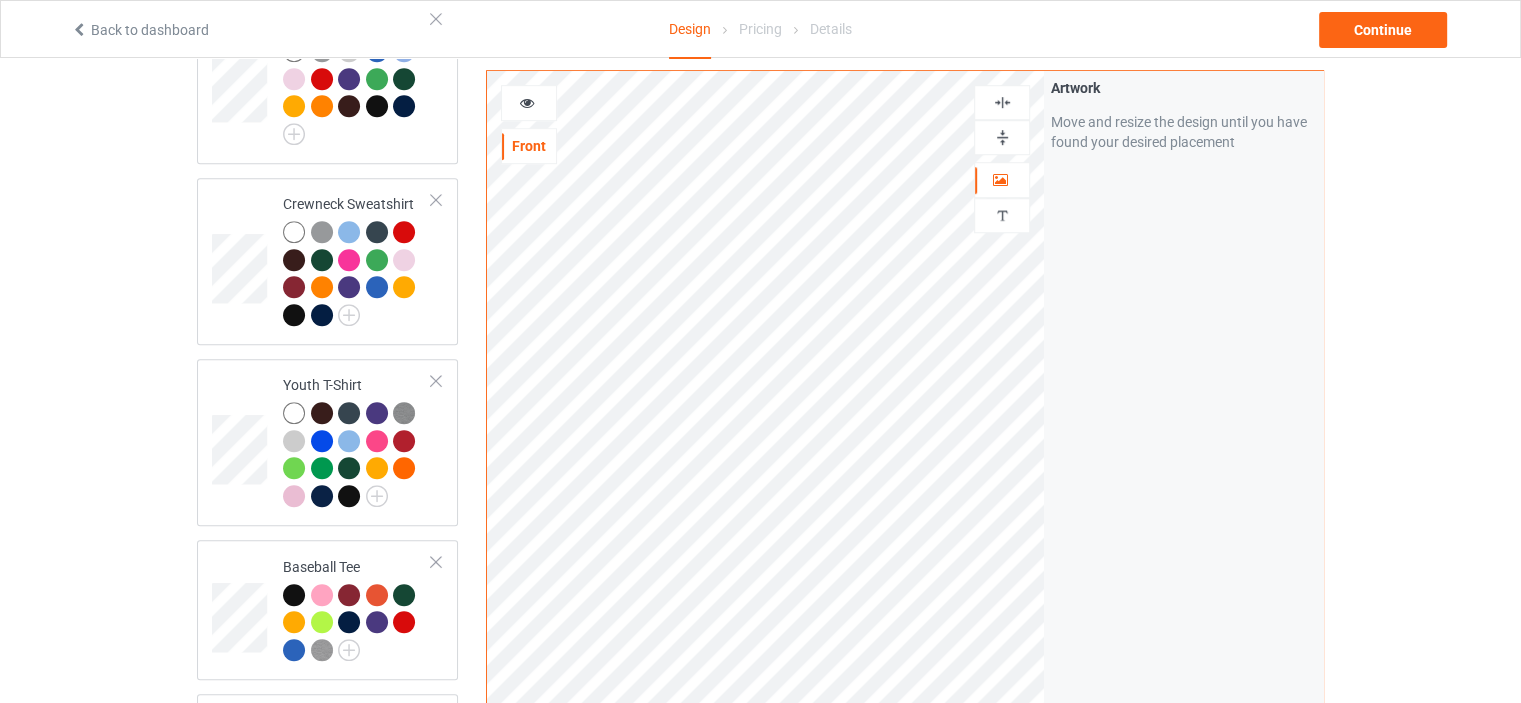 click at bounding box center (1002, 102) 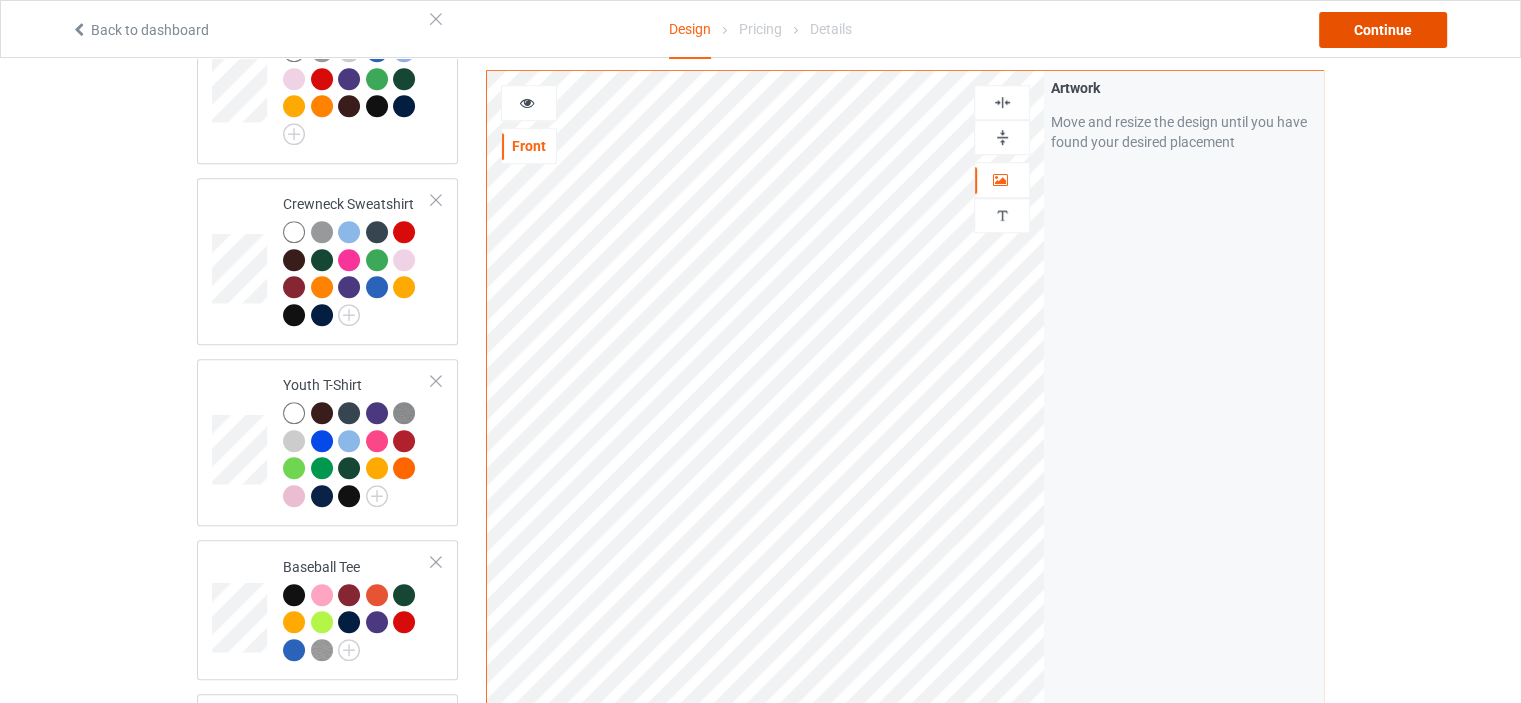 click on "Continue" at bounding box center (1383, 30) 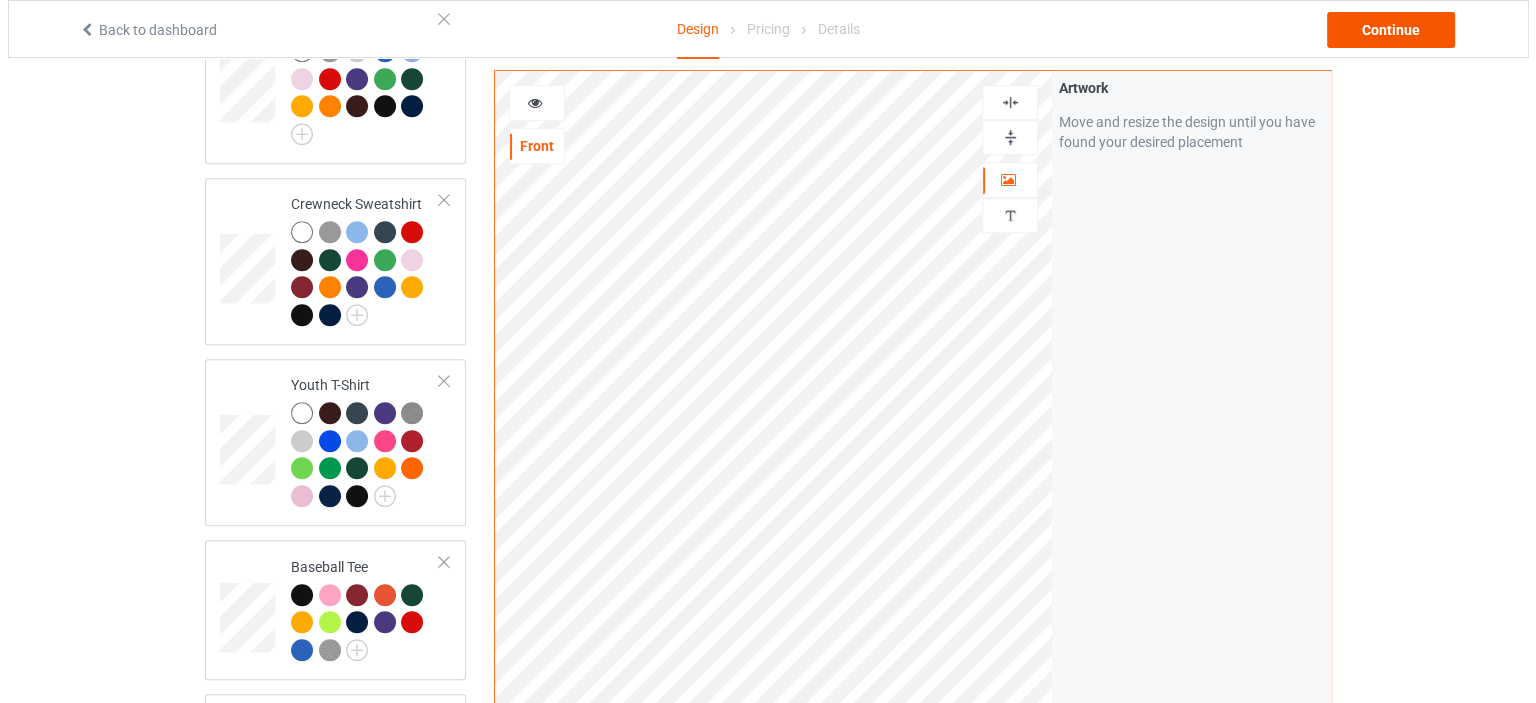 scroll, scrollTop: 0, scrollLeft: 0, axis: both 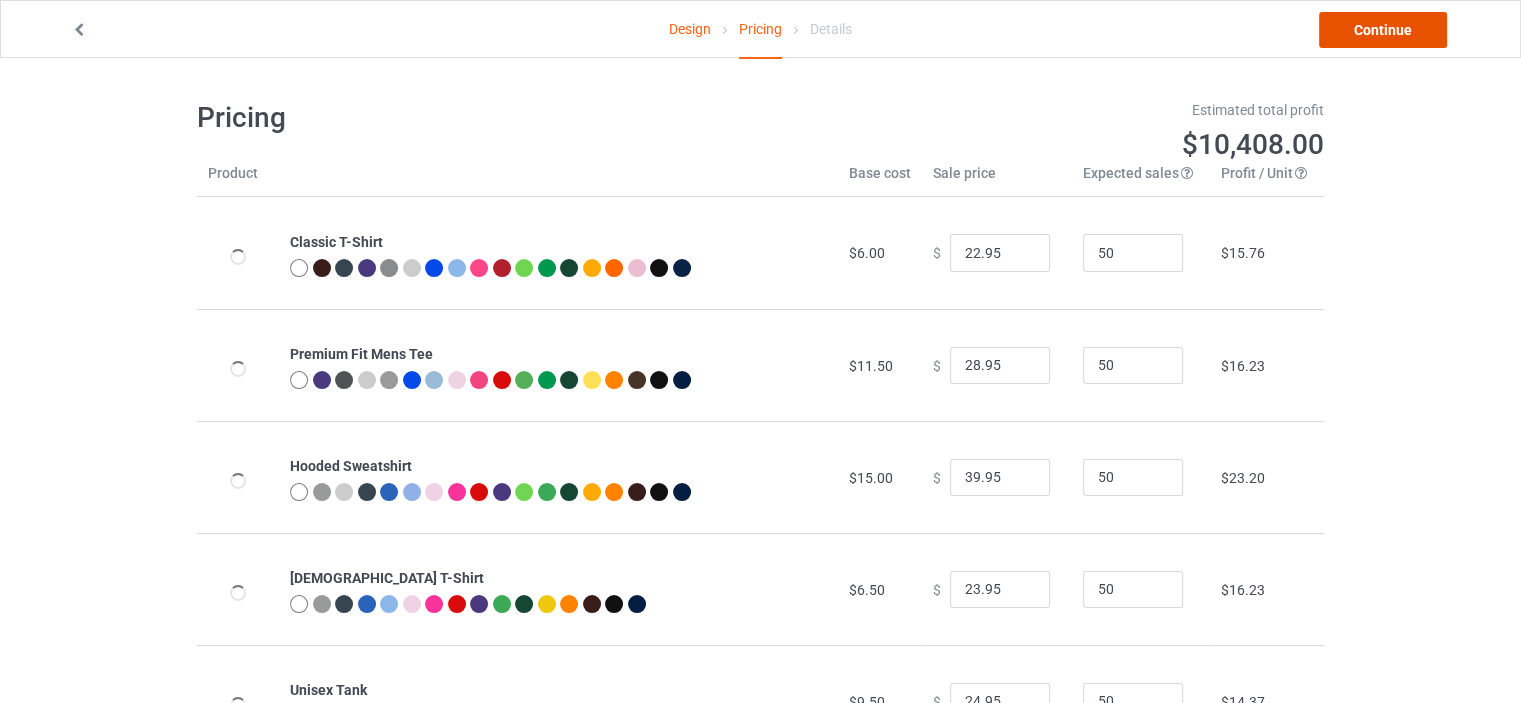 click on "Continue" at bounding box center [1383, 30] 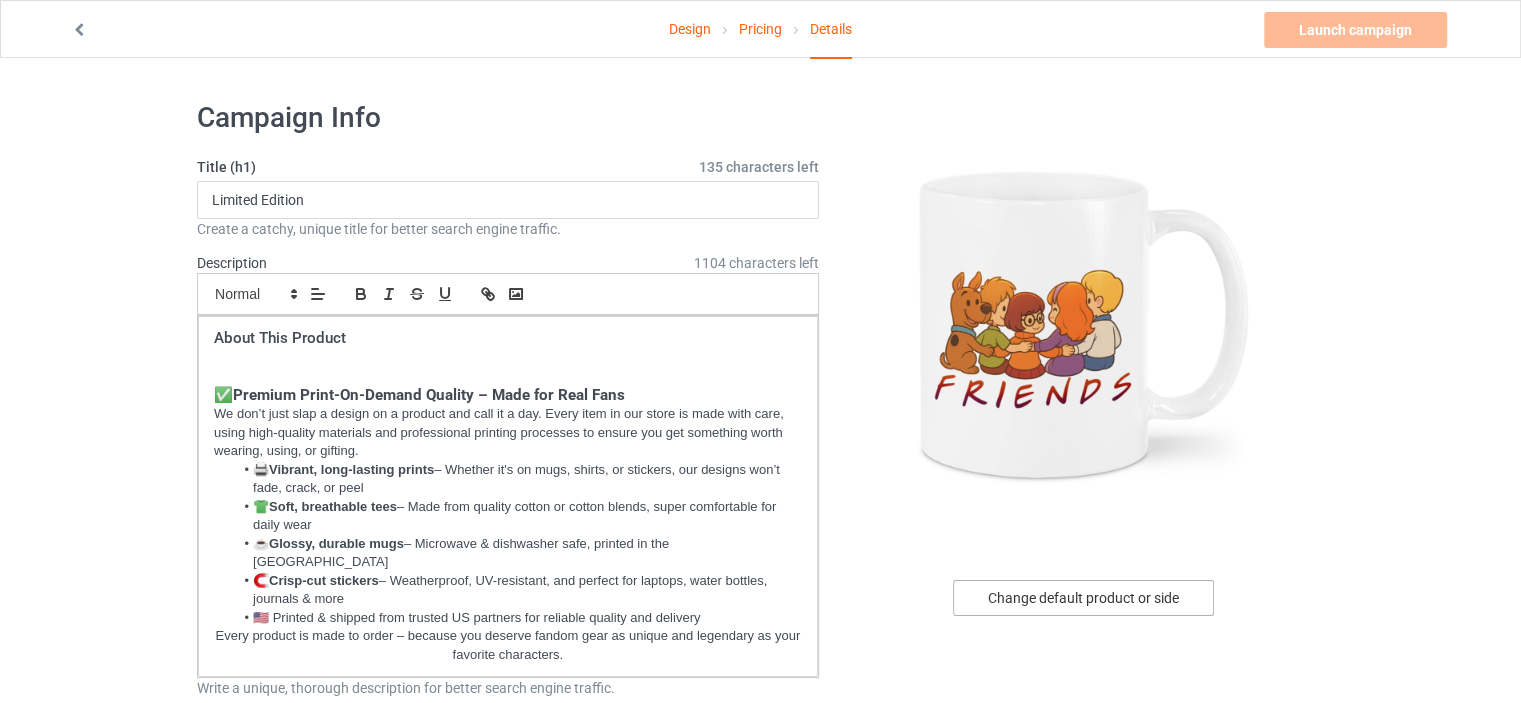 click on "Change default product or side" at bounding box center [1083, 598] 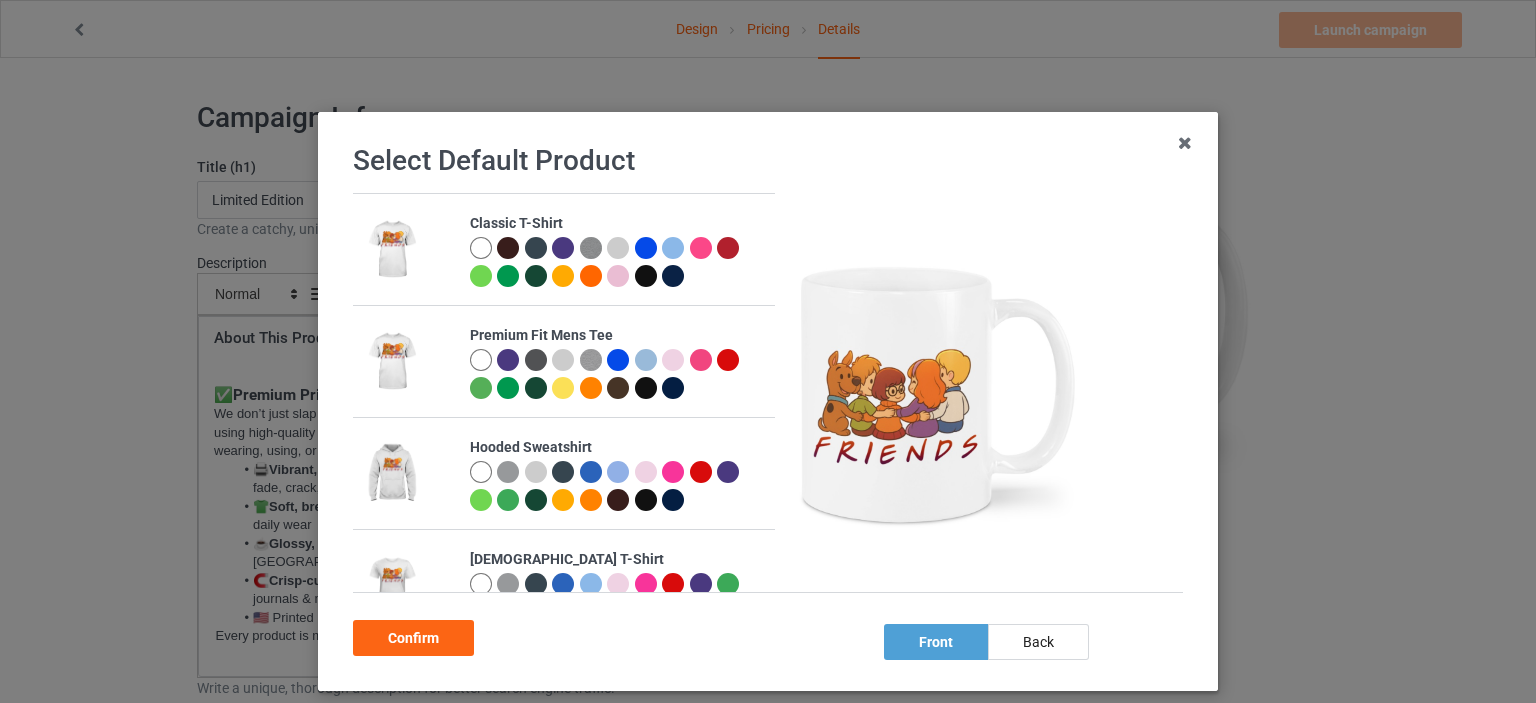 click at bounding box center [618, 248] 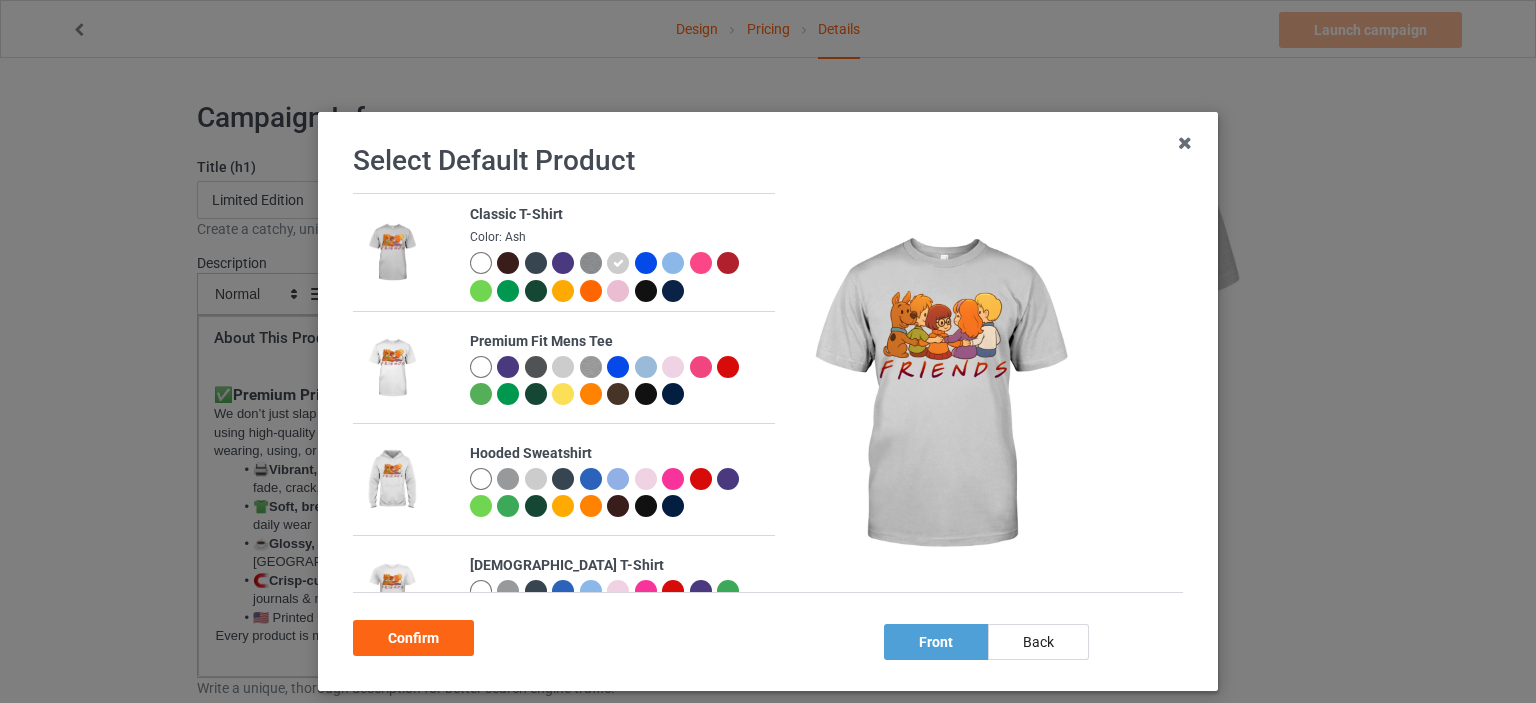 click at bounding box center (673, 263) 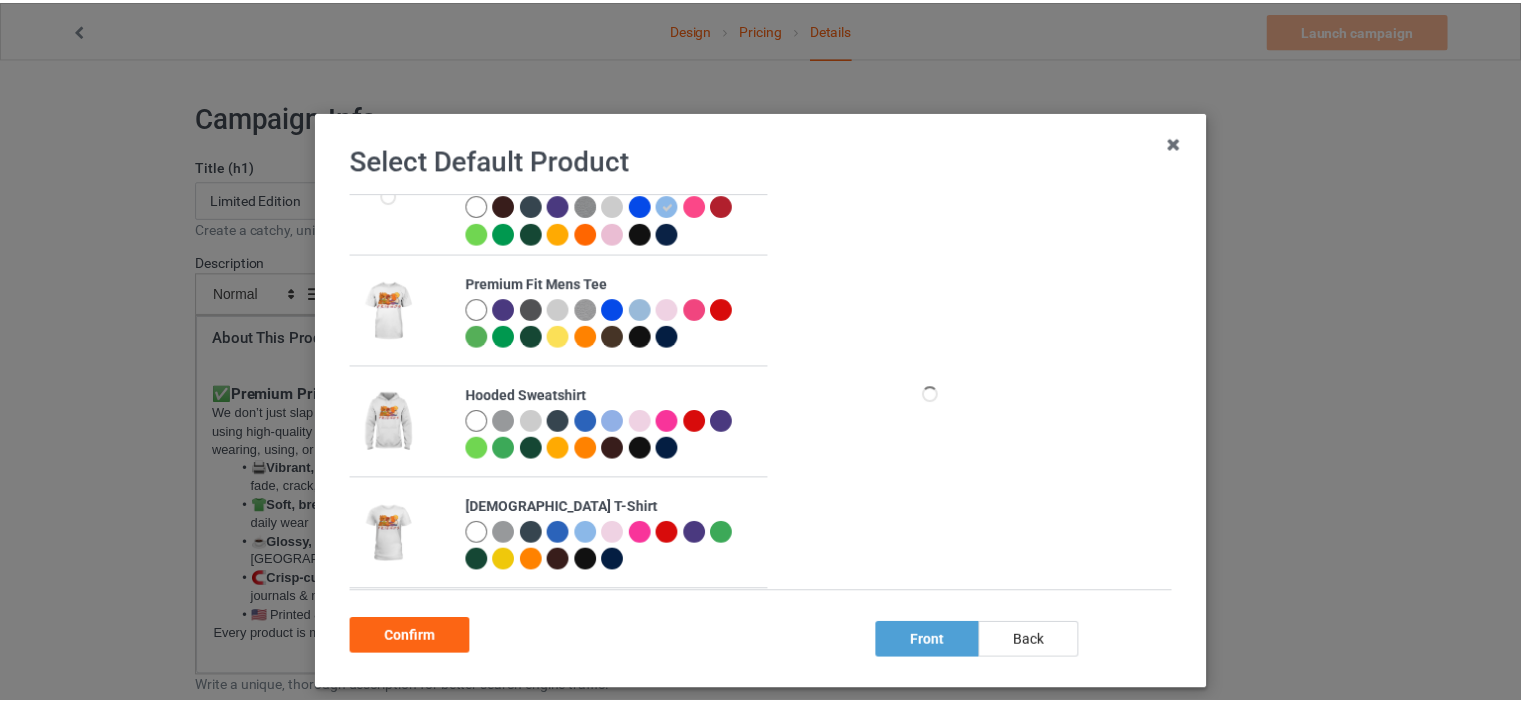 scroll, scrollTop: 200, scrollLeft: 0, axis: vertical 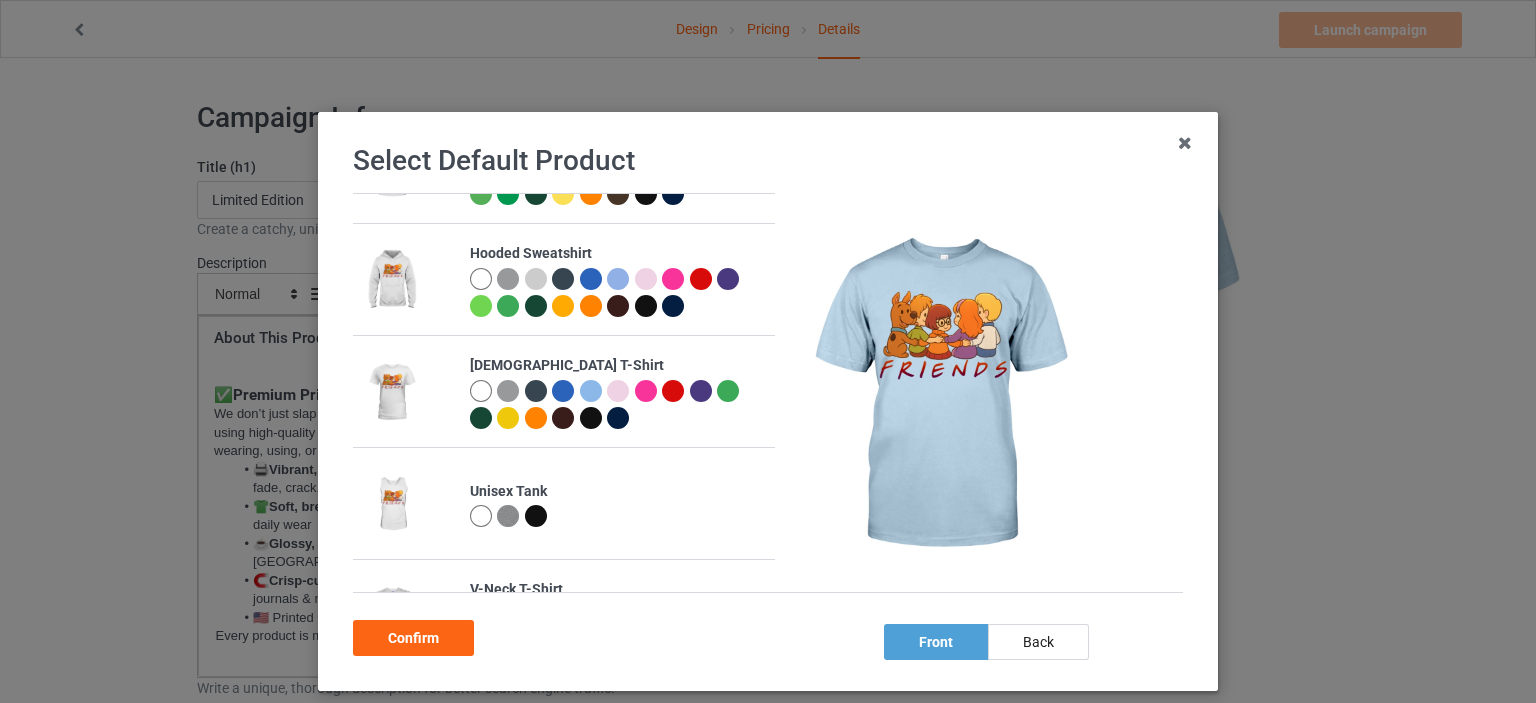 click at bounding box center [481, 391] 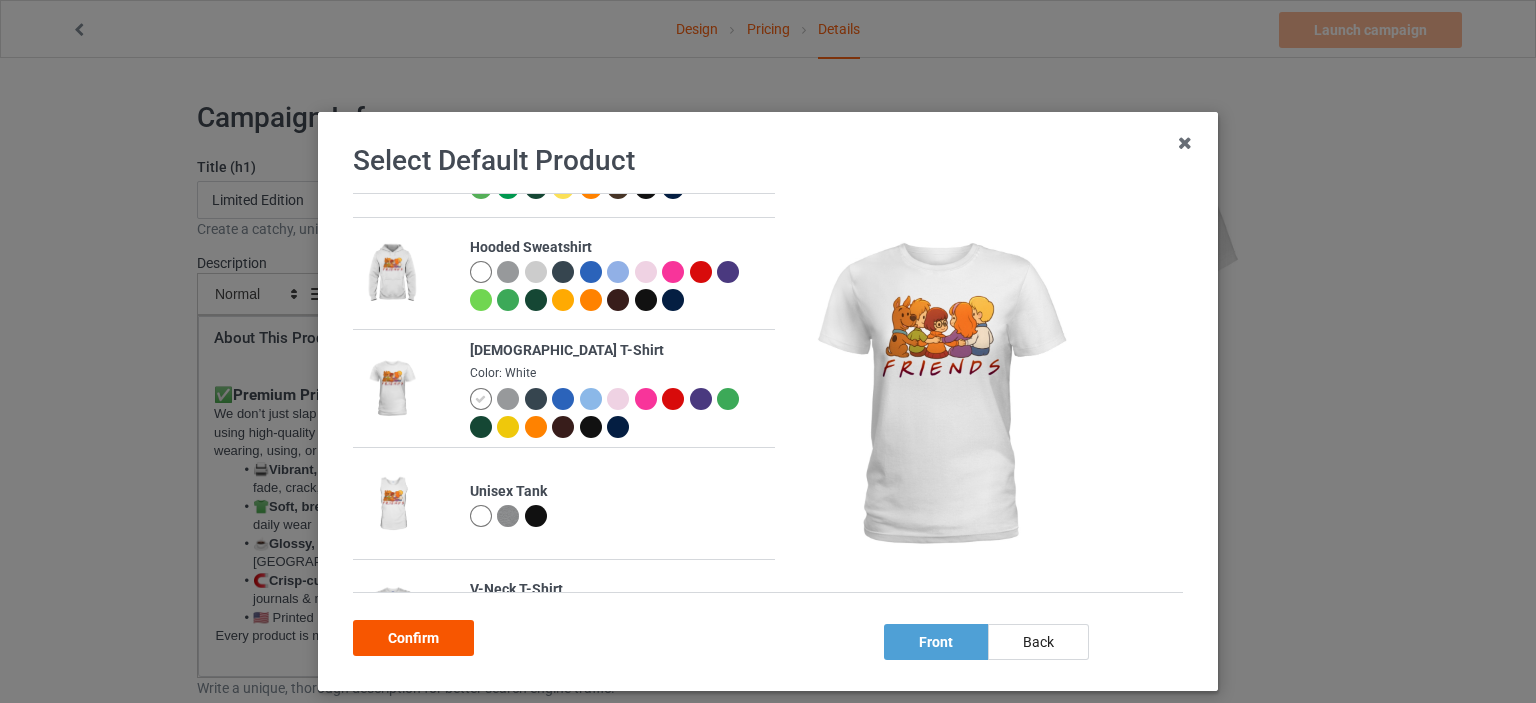 click on "Confirm" at bounding box center (413, 638) 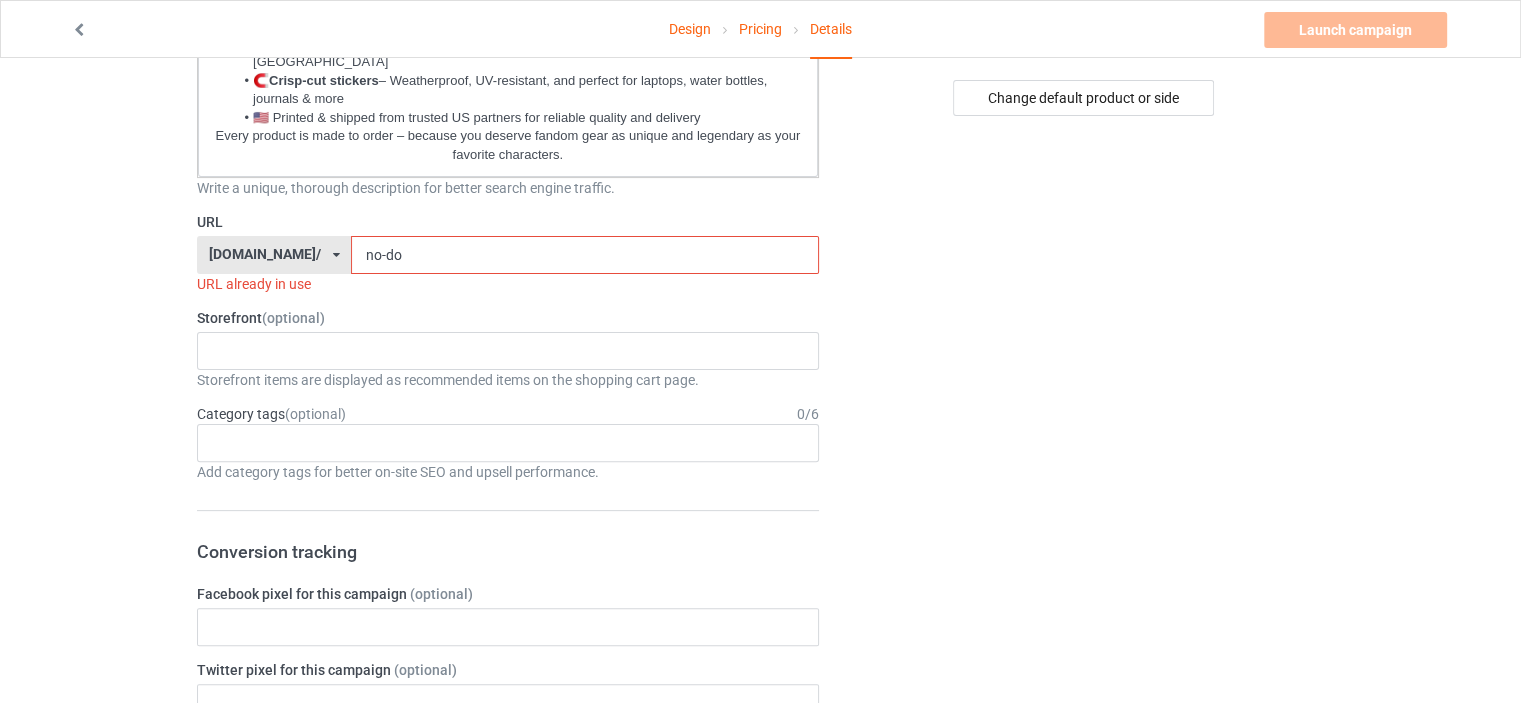 scroll, scrollTop: 500, scrollLeft: 0, axis: vertical 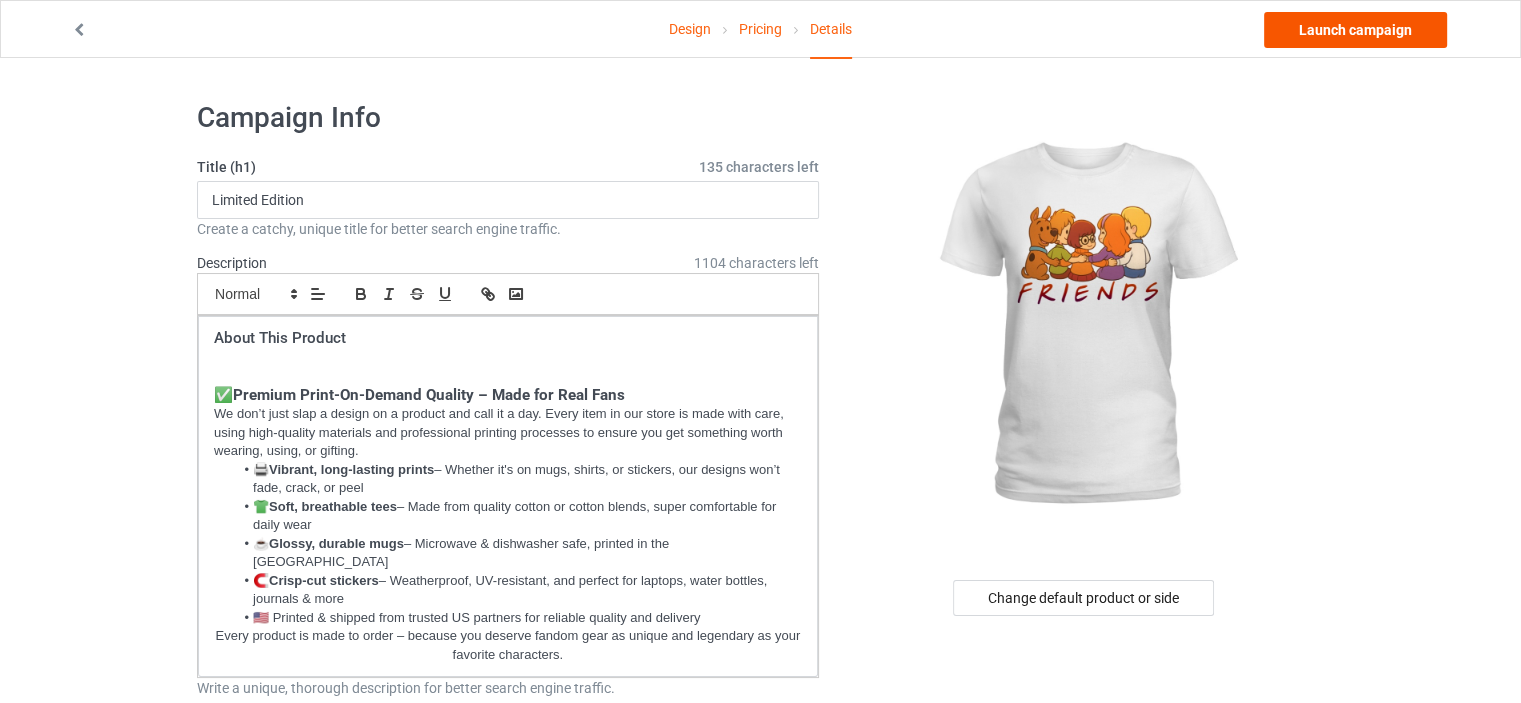 type on "do-fri" 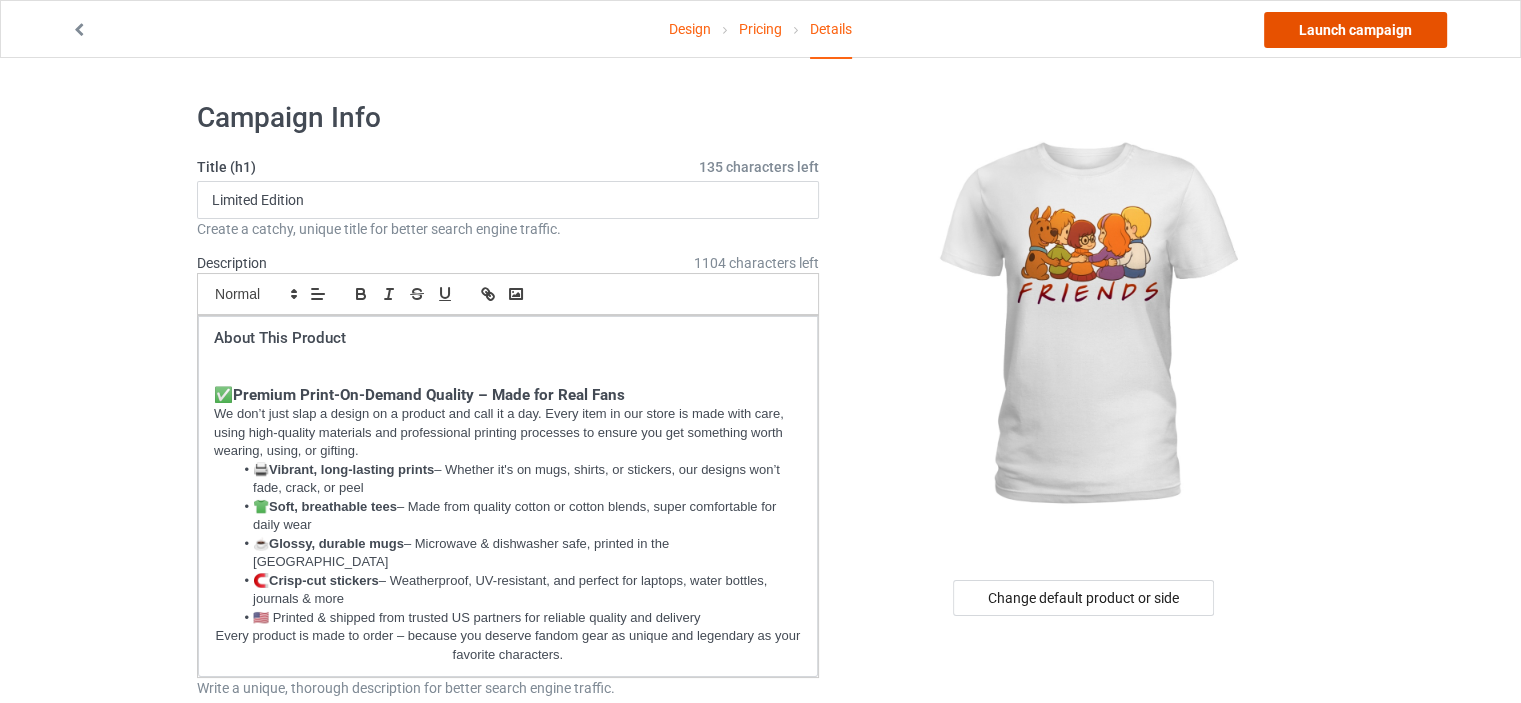 click on "Launch campaign" at bounding box center [1355, 30] 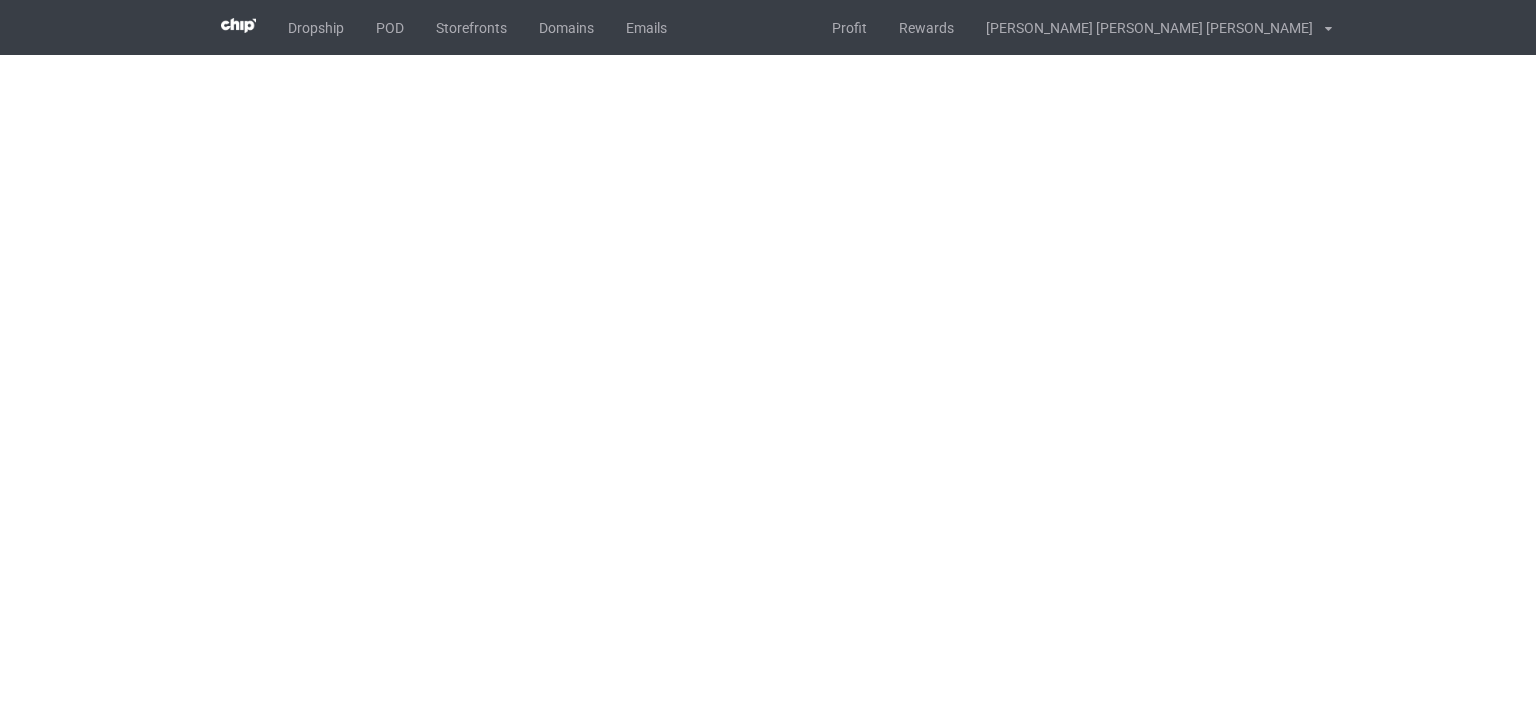 scroll, scrollTop: 0, scrollLeft: 0, axis: both 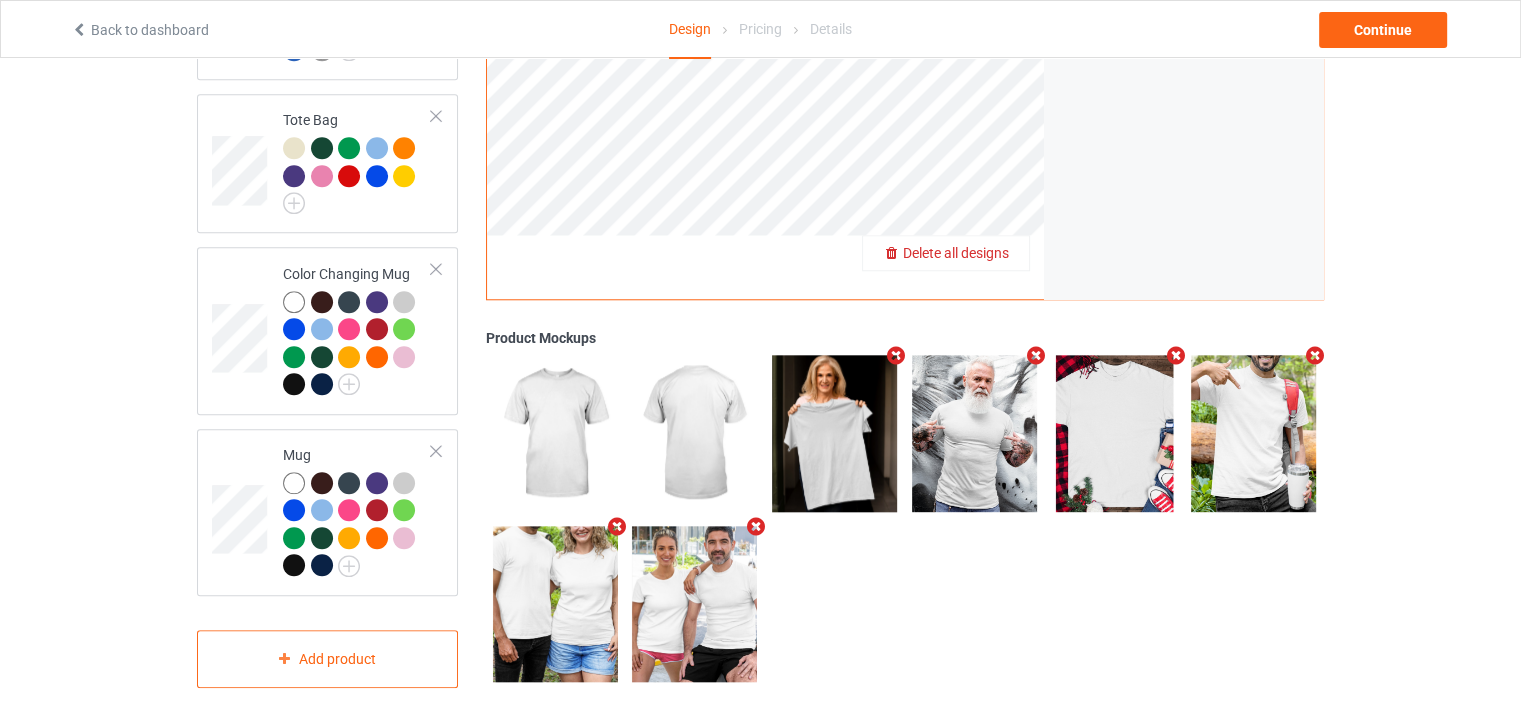 click on "Delete all designs" at bounding box center [946, 253] 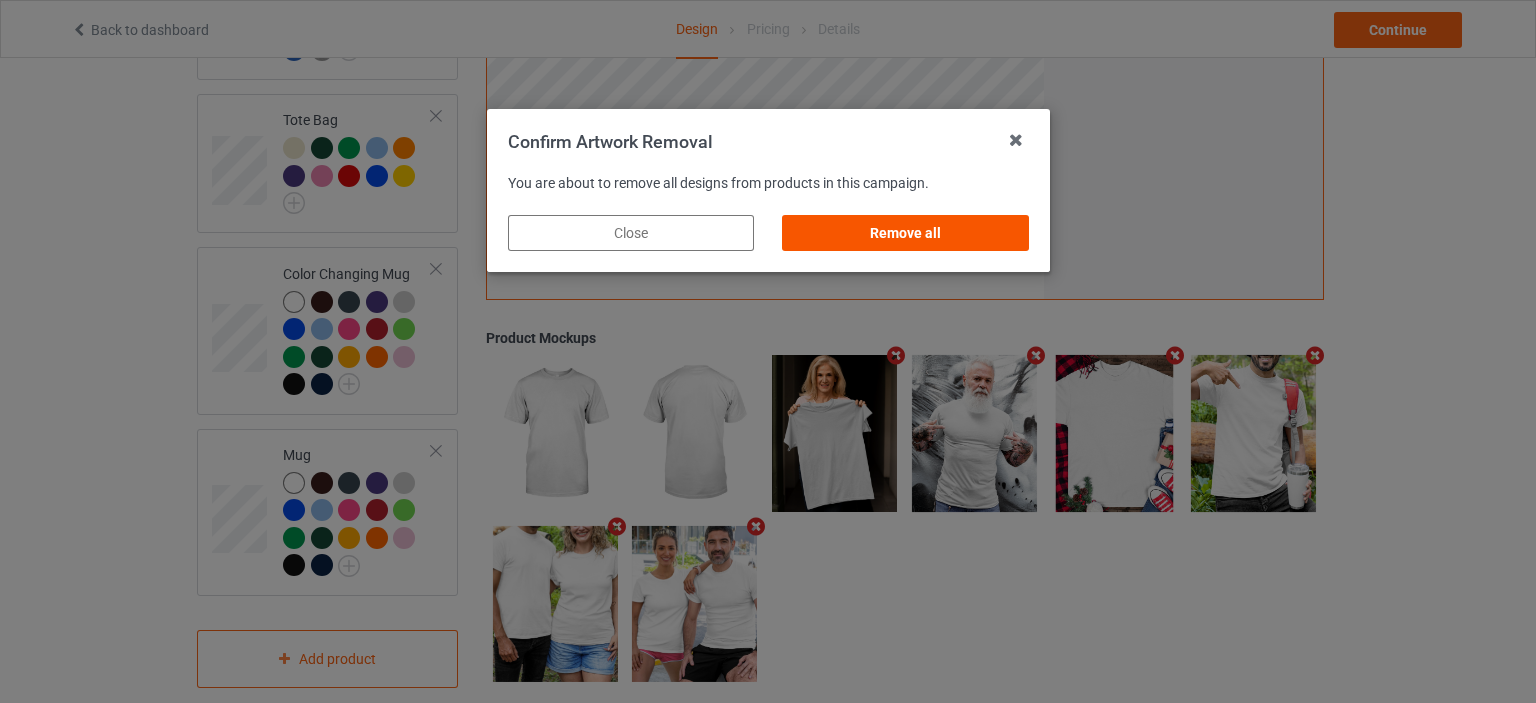 click on "Remove all" at bounding box center [905, 233] 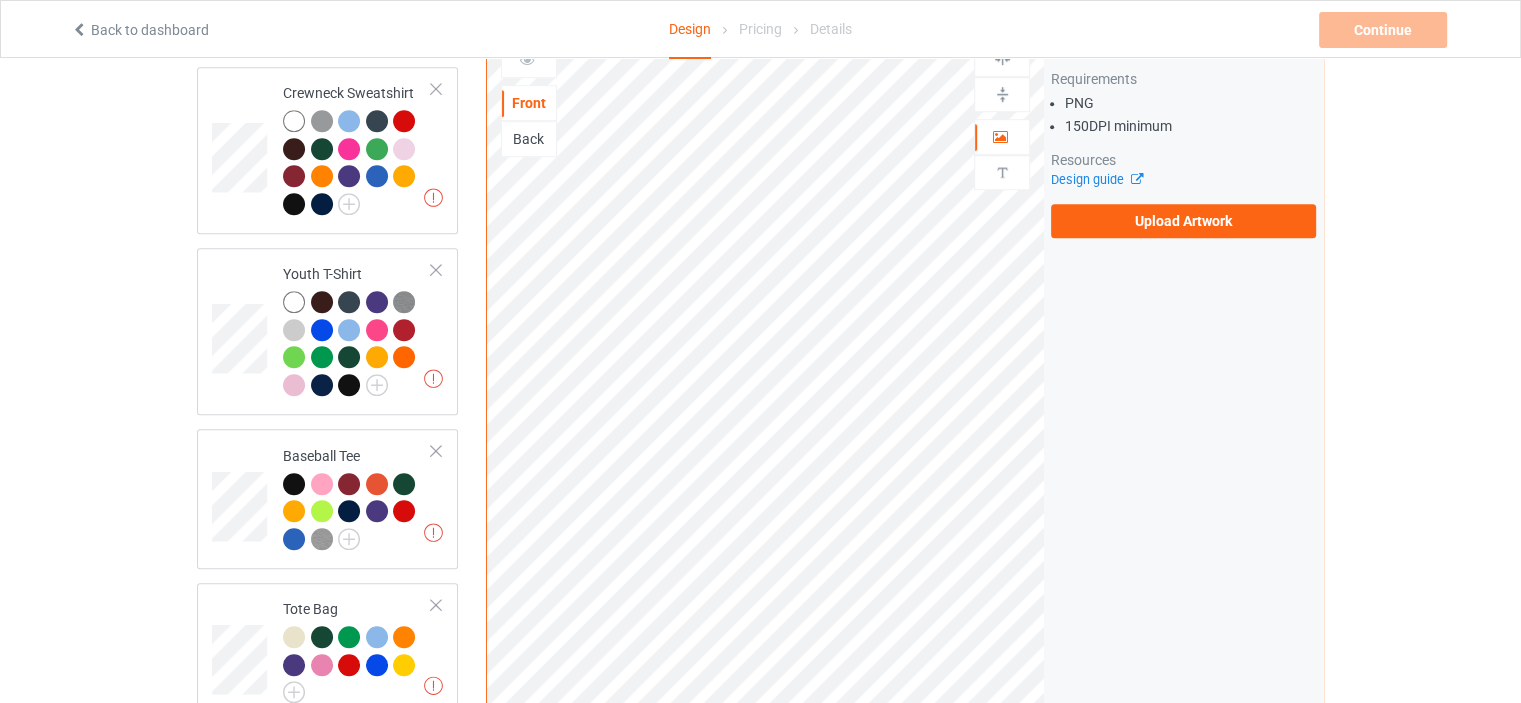 scroll, scrollTop: 1258, scrollLeft: 0, axis: vertical 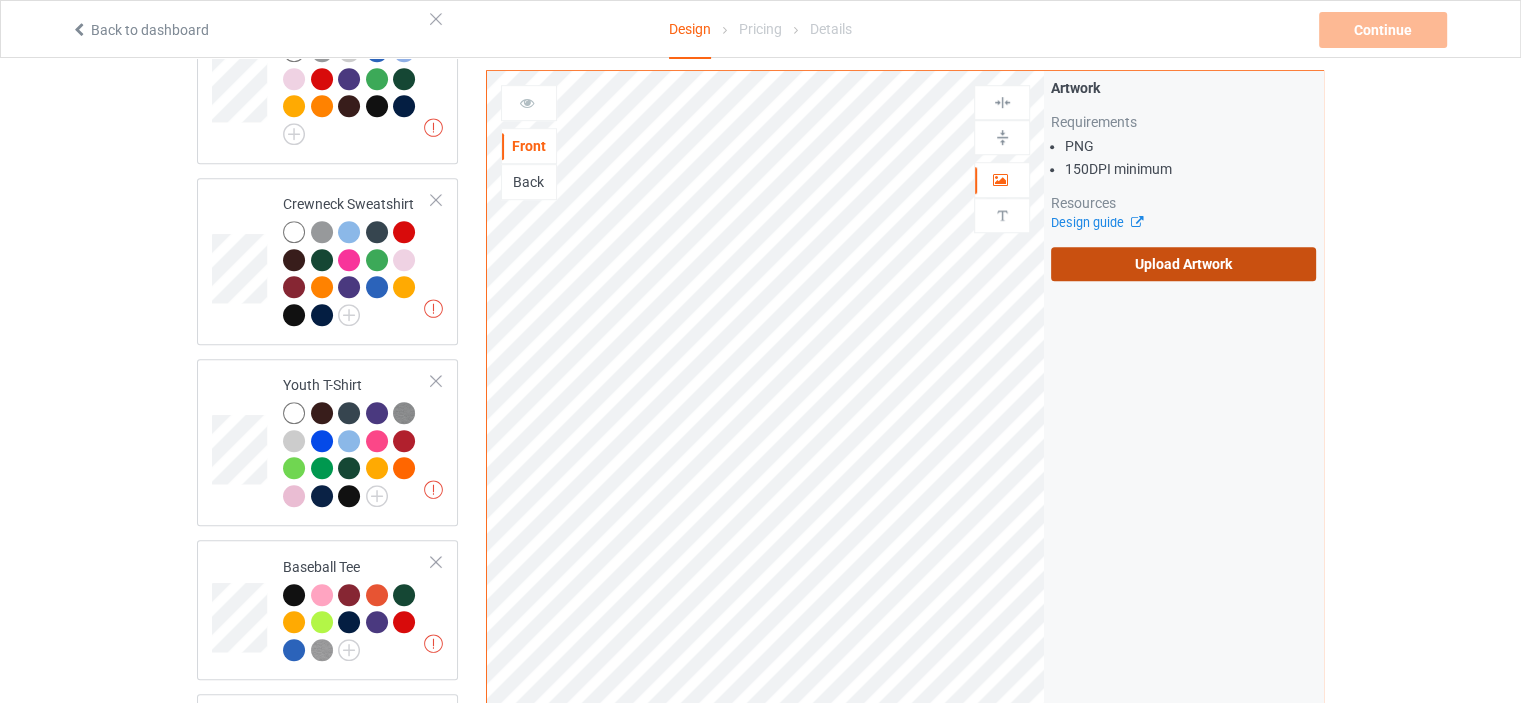 click on "Upload Artwork" at bounding box center [1183, 264] 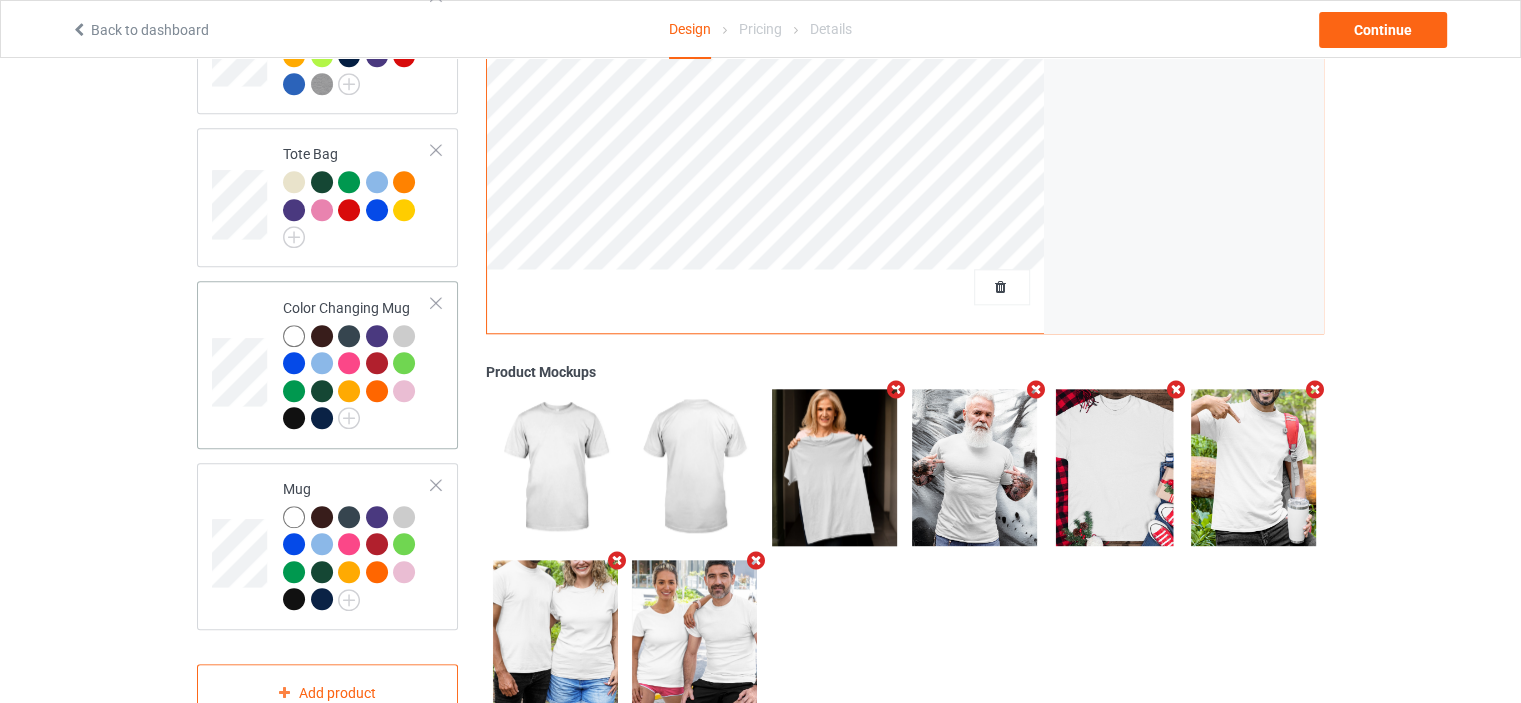 scroll, scrollTop: 1858, scrollLeft: 0, axis: vertical 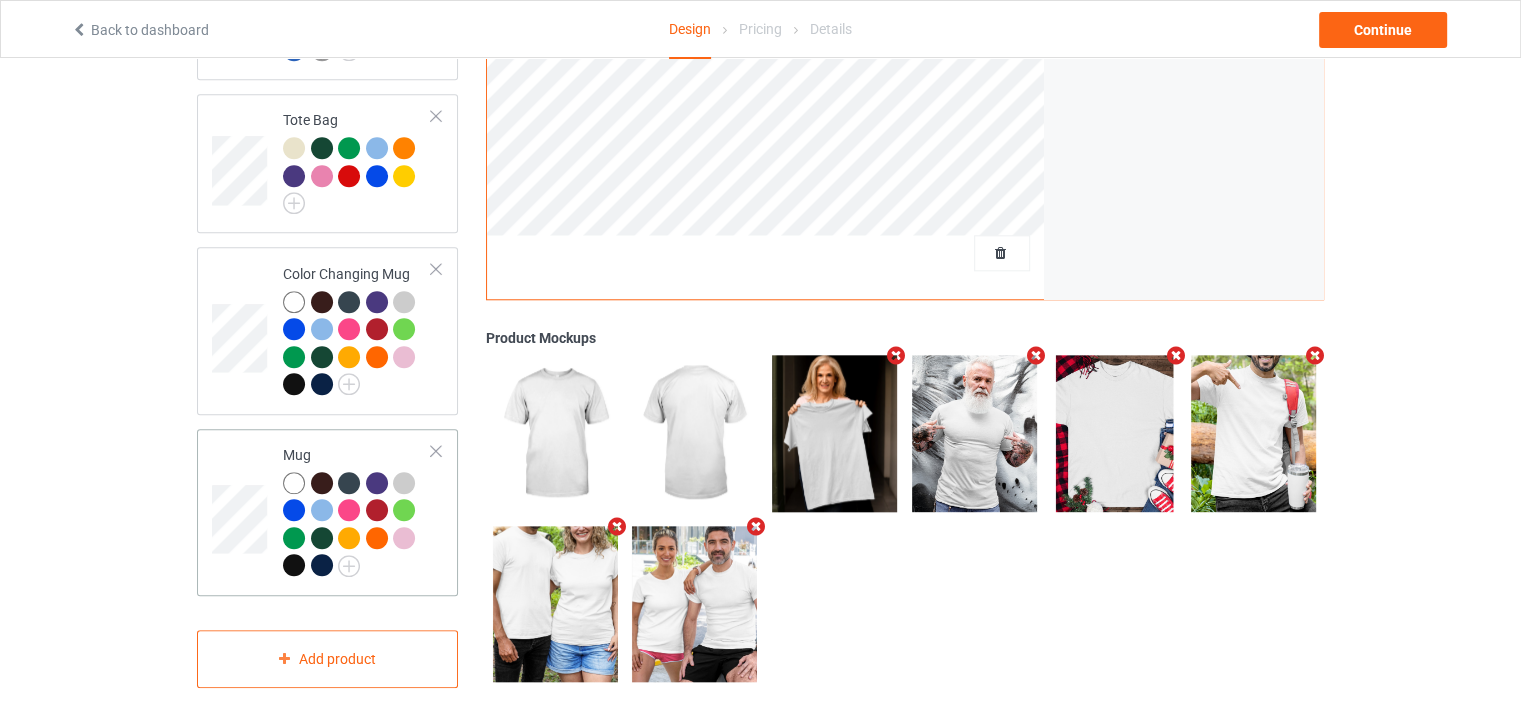 click at bounding box center [294, 483] 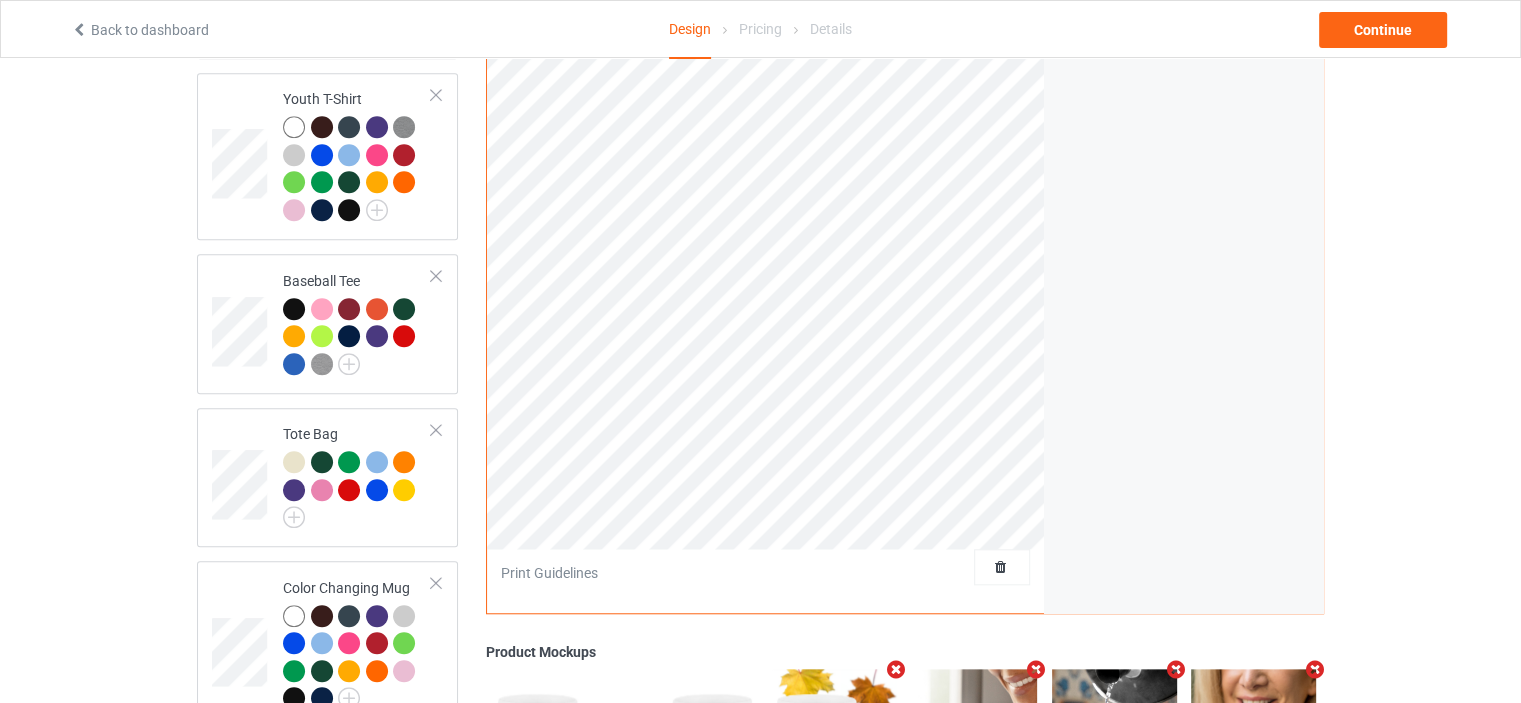 scroll, scrollTop: 1258, scrollLeft: 0, axis: vertical 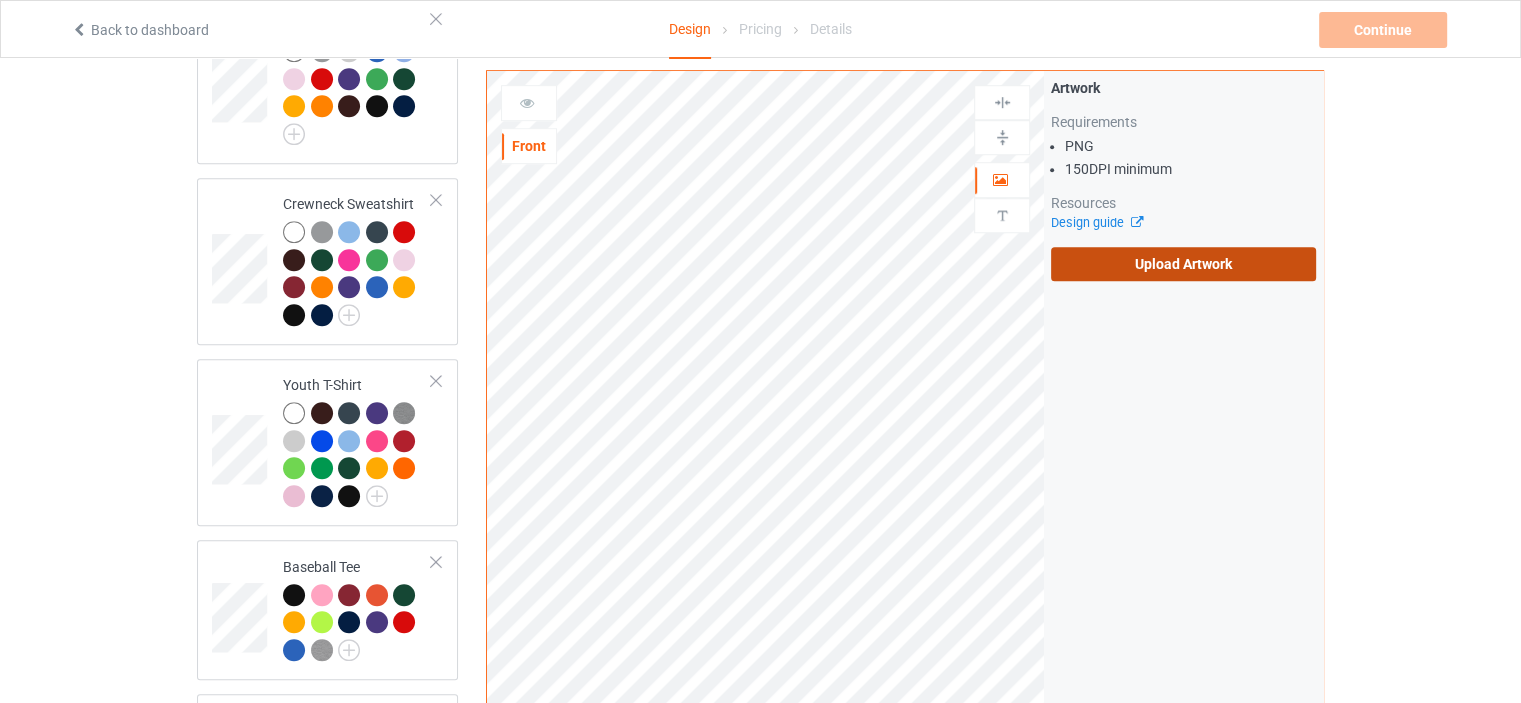 click on "Upload Artwork" at bounding box center (1183, 264) 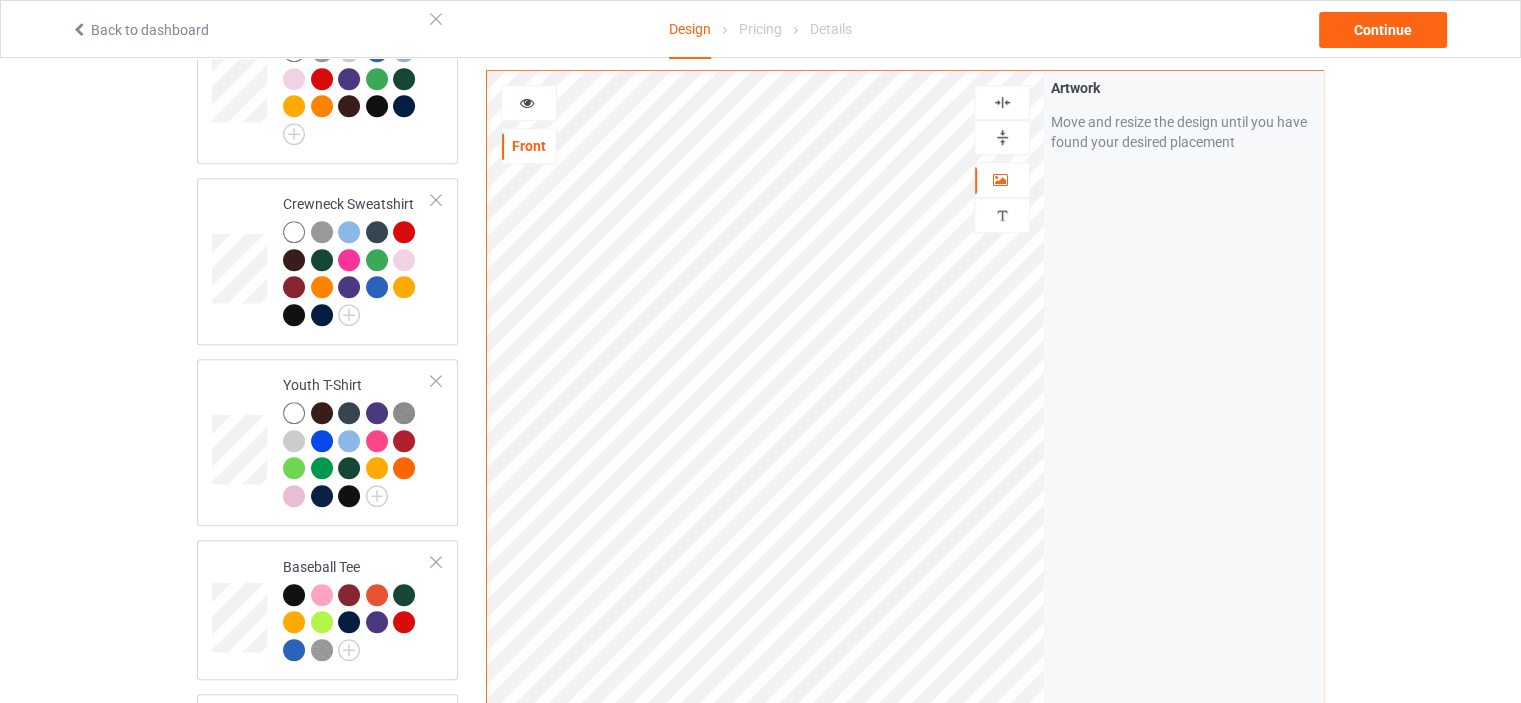 scroll, scrollTop: 1058, scrollLeft: 0, axis: vertical 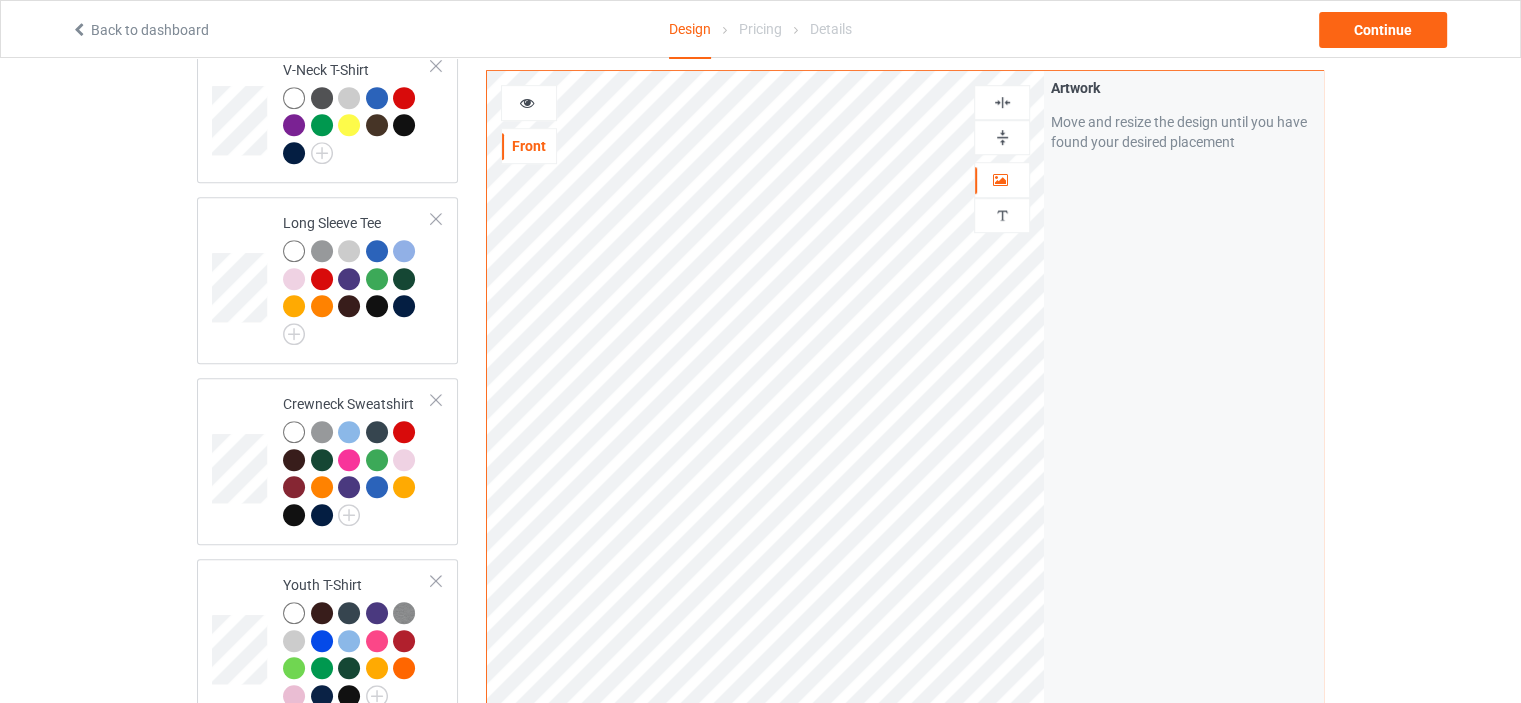 click at bounding box center [1002, 102] 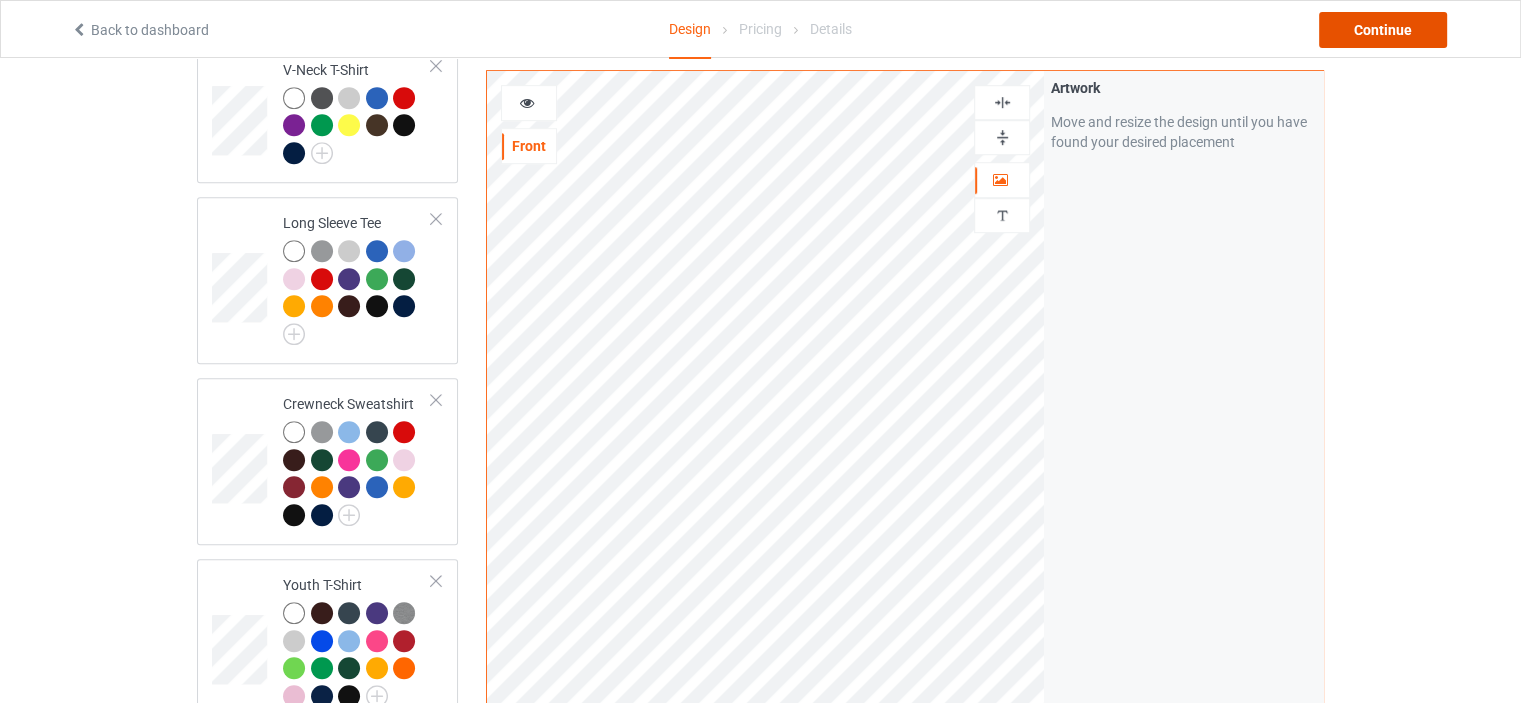 click on "Continue" at bounding box center [1383, 30] 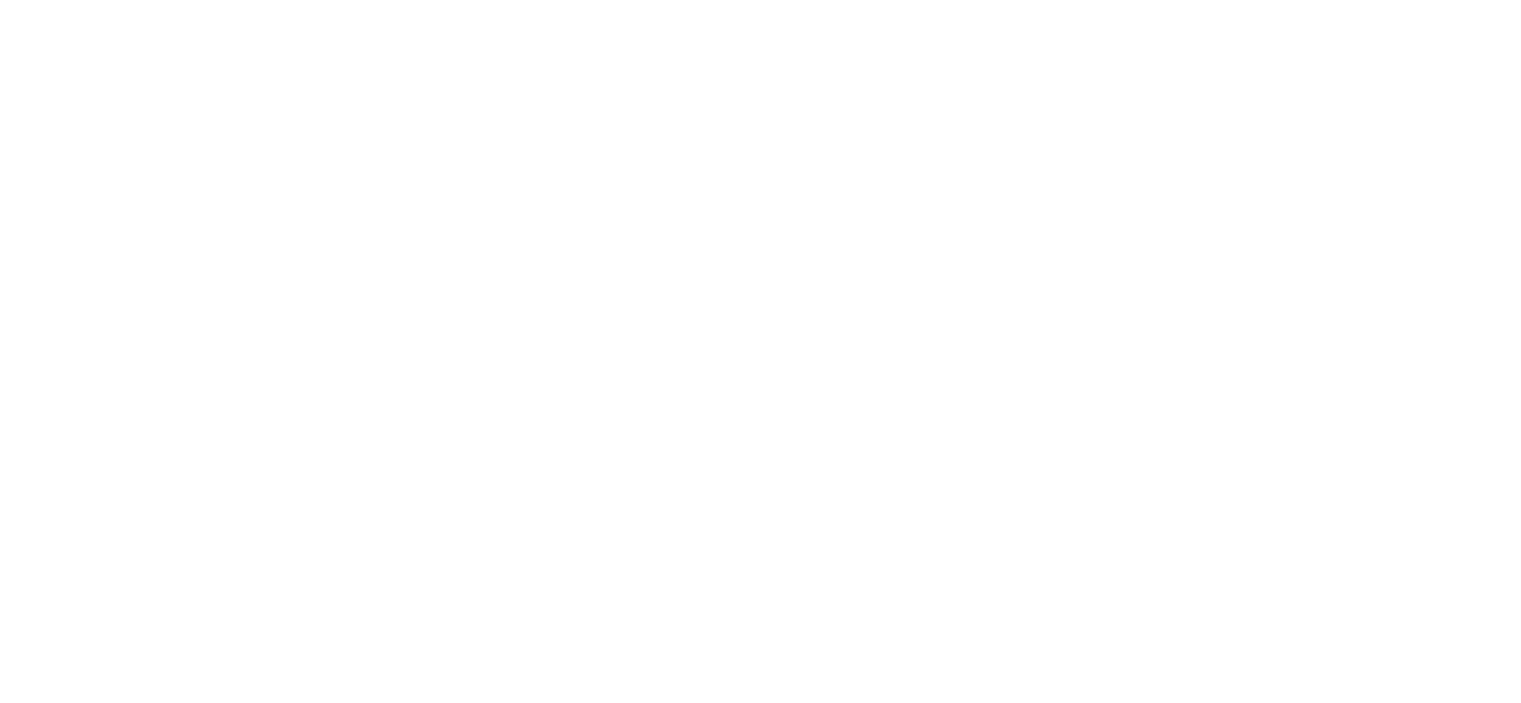 scroll, scrollTop: 0, scrollLeft: 0, axis: both 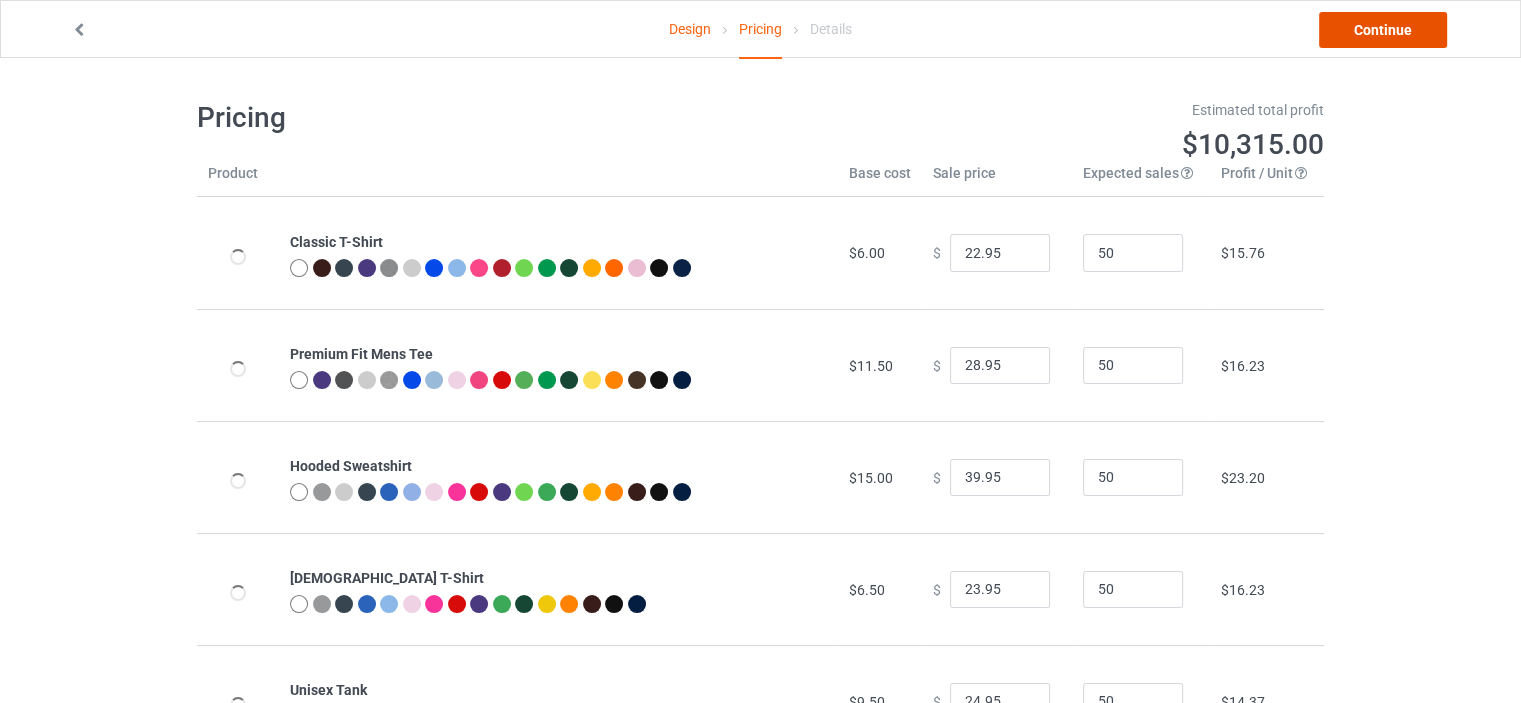 click on "Continue" at bounding box center [1383, 30] 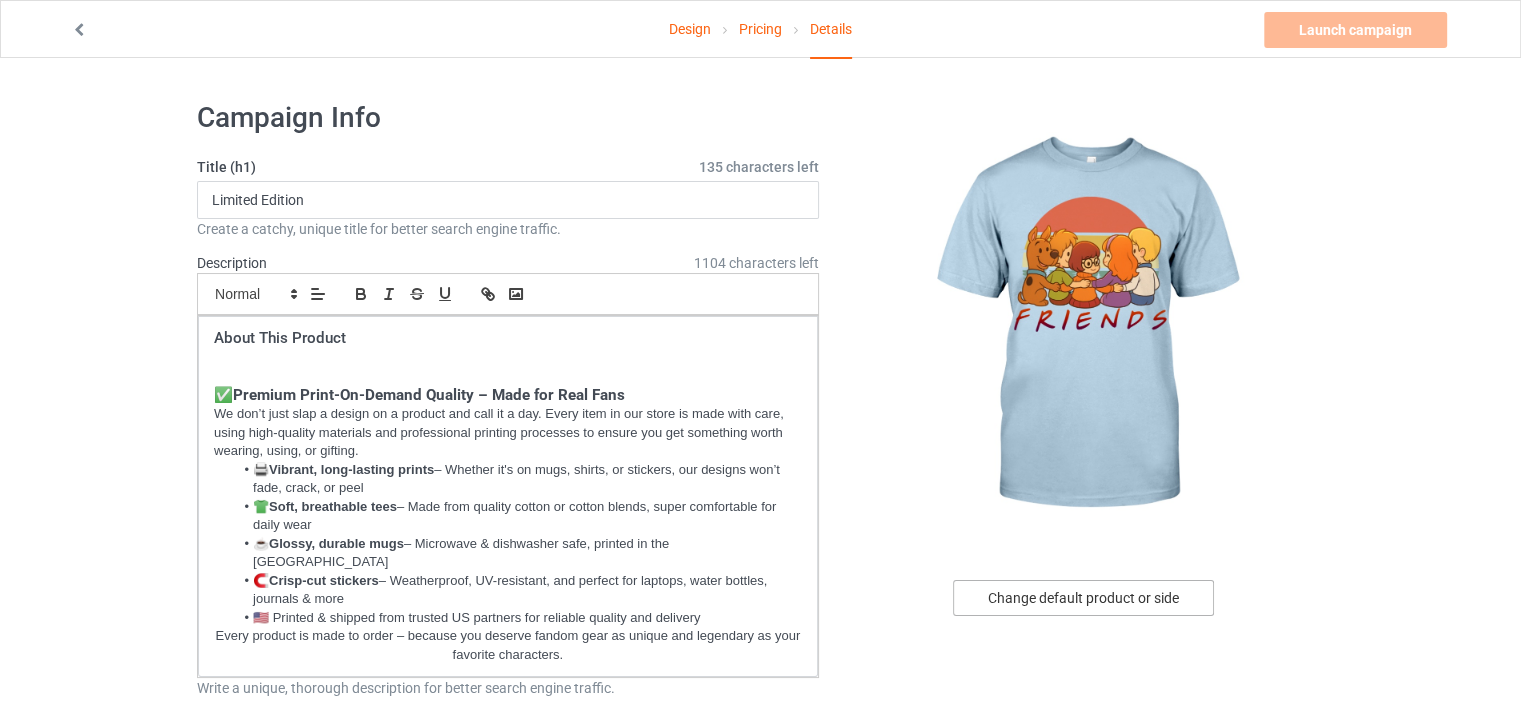 click on "Change default product or side" at bounding box center [1083, 598] 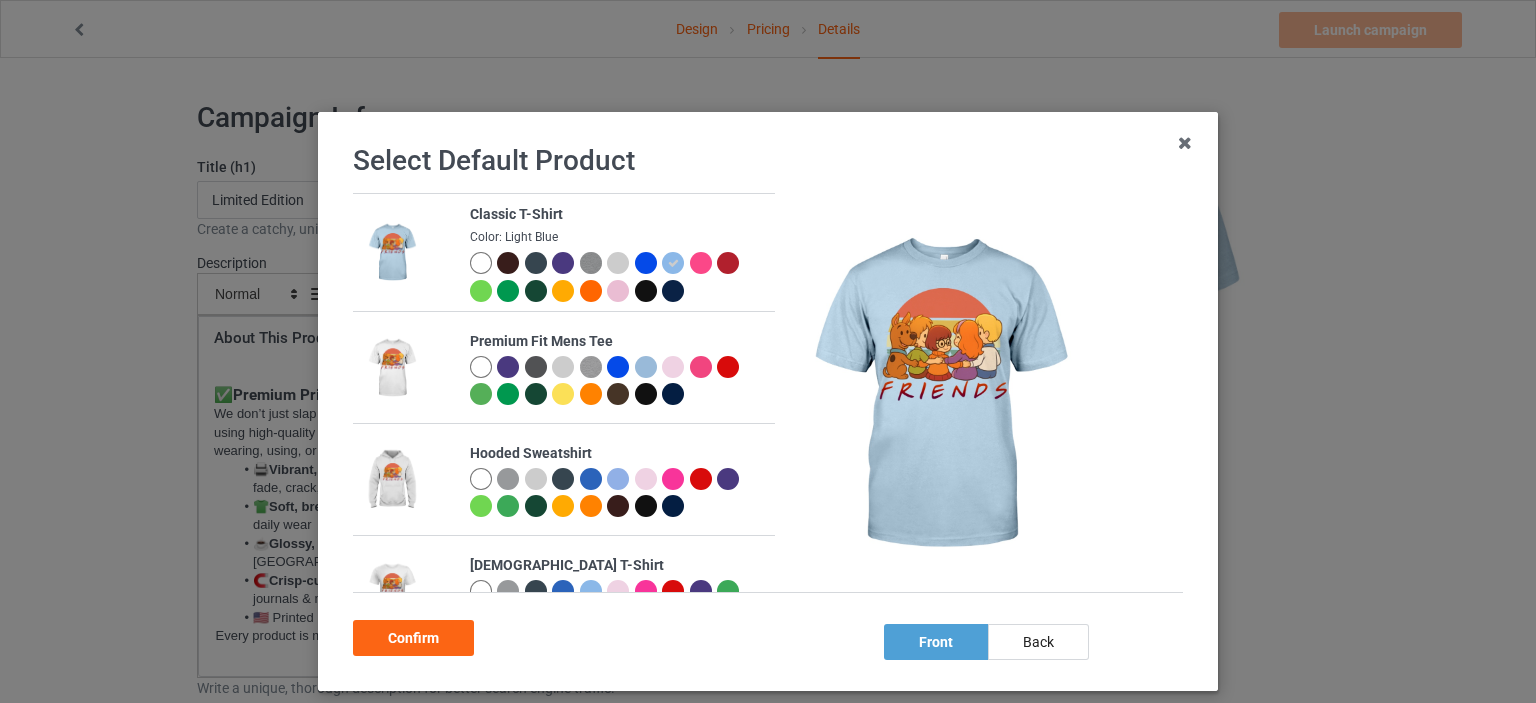 click at bounding box center (508, 263) 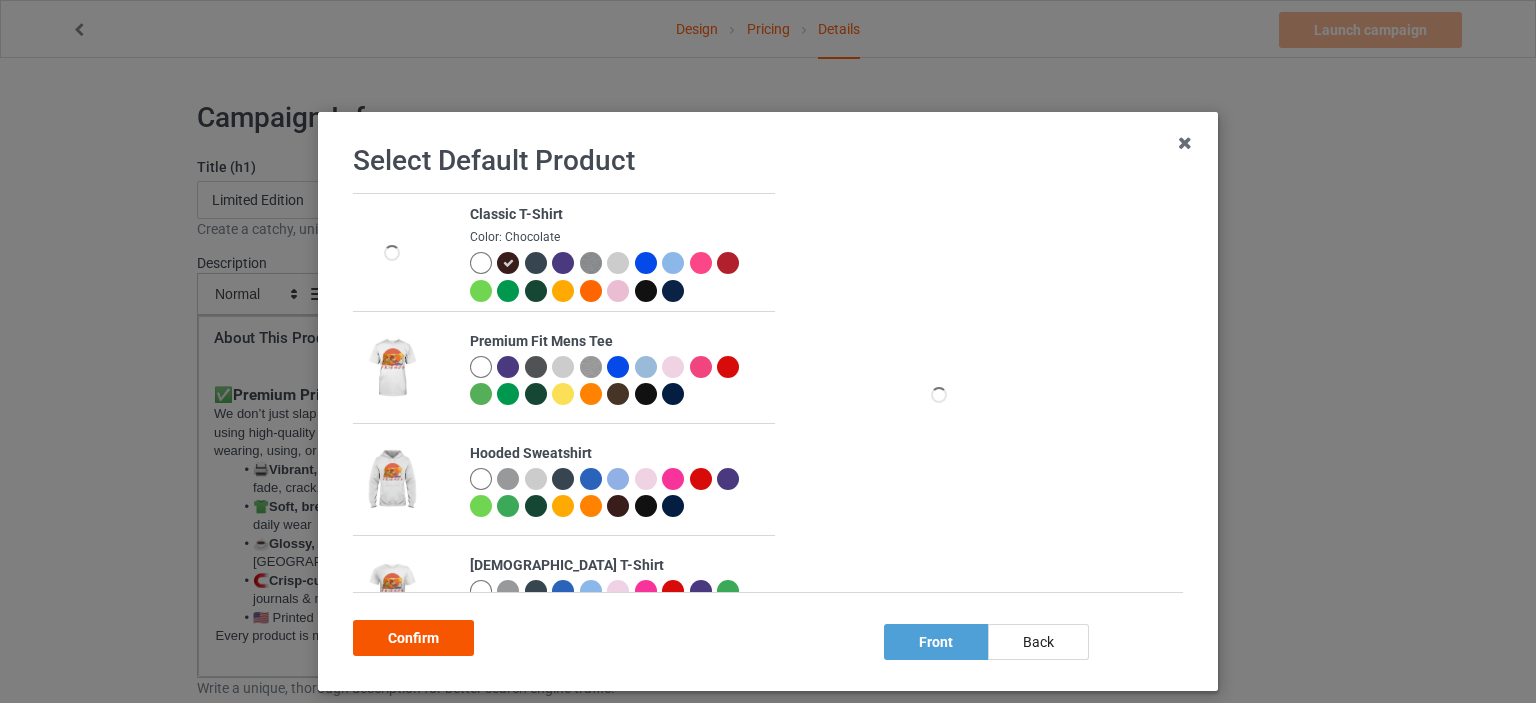 click on "Confirm" at bounding box center (413, 638) 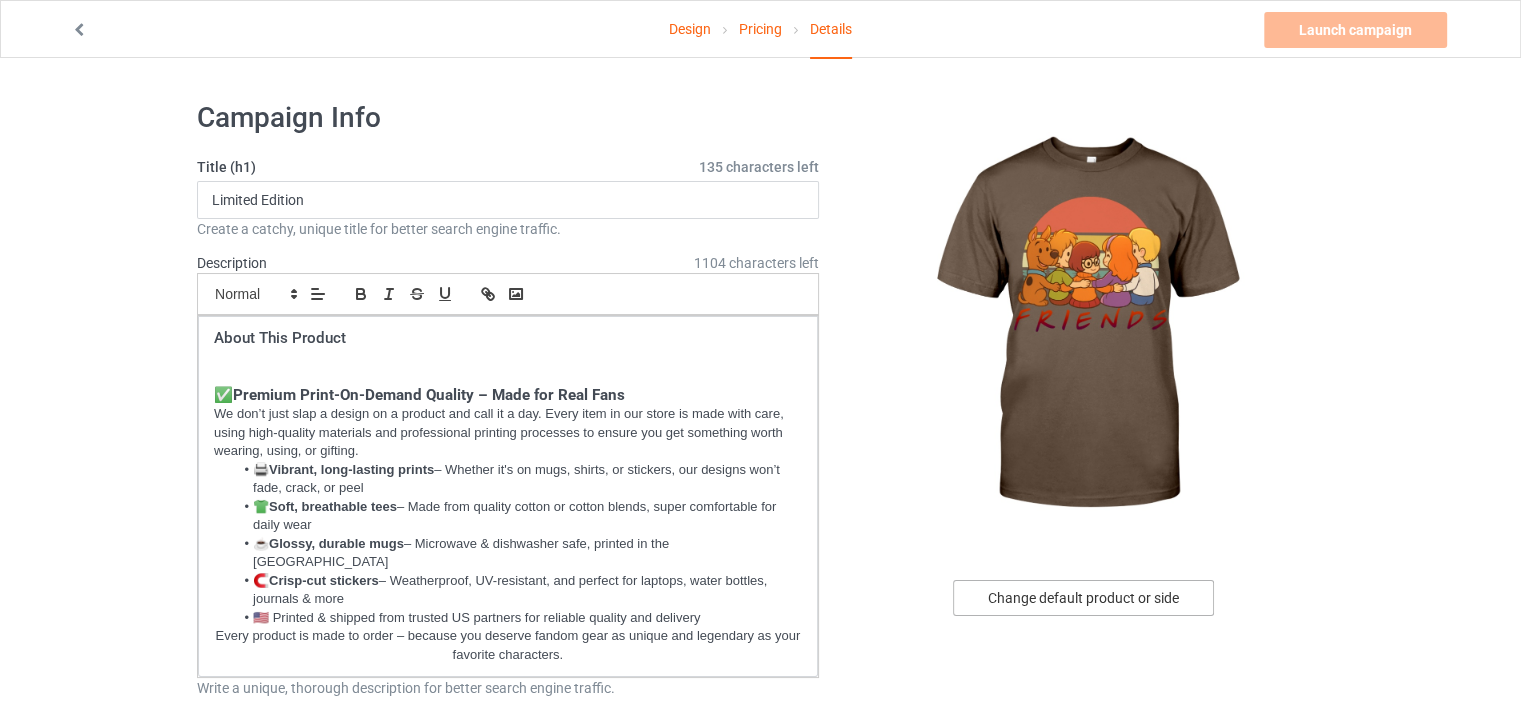 click on "Change default product or side" at bounding box center (1083, 598) 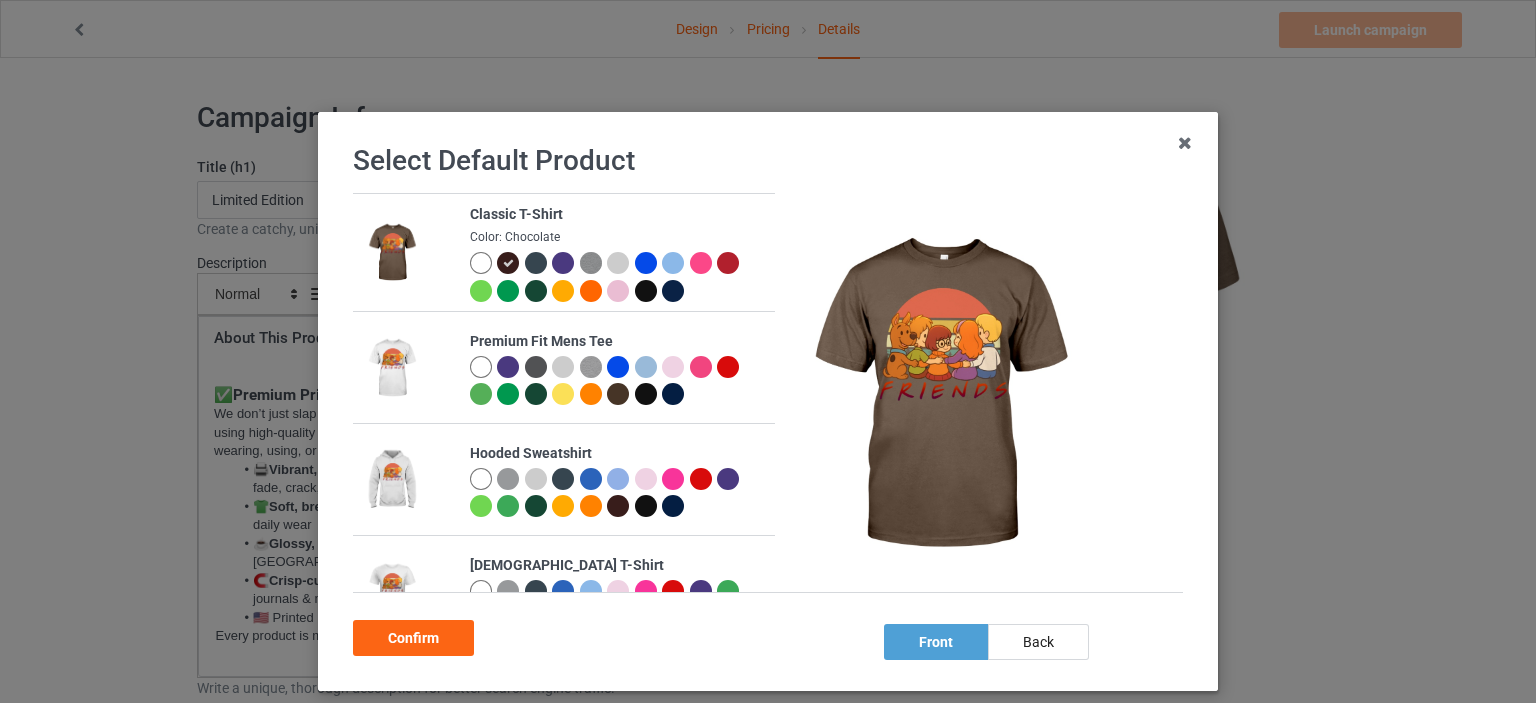 click at bounding box center [646, 291] 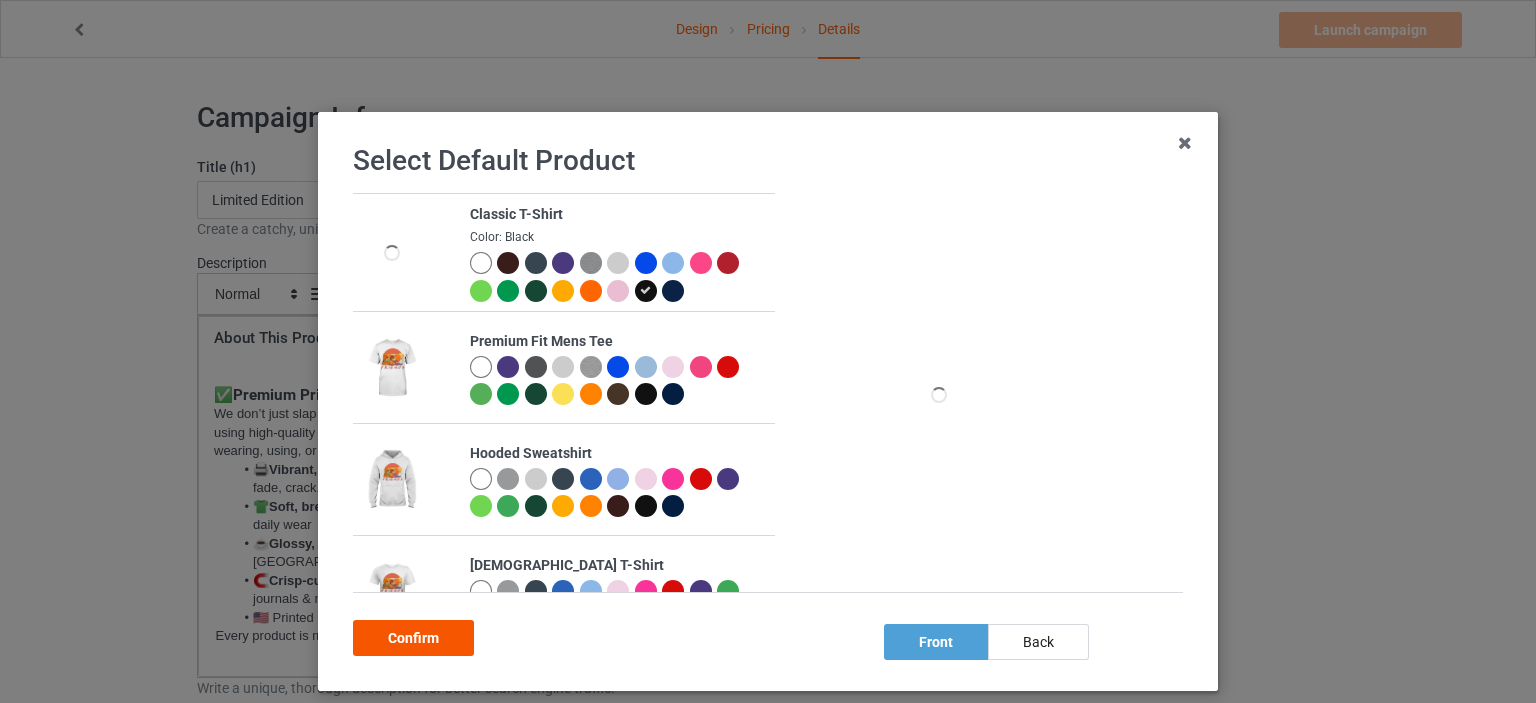 click on "Confirm" at bounding box center (413, 638) 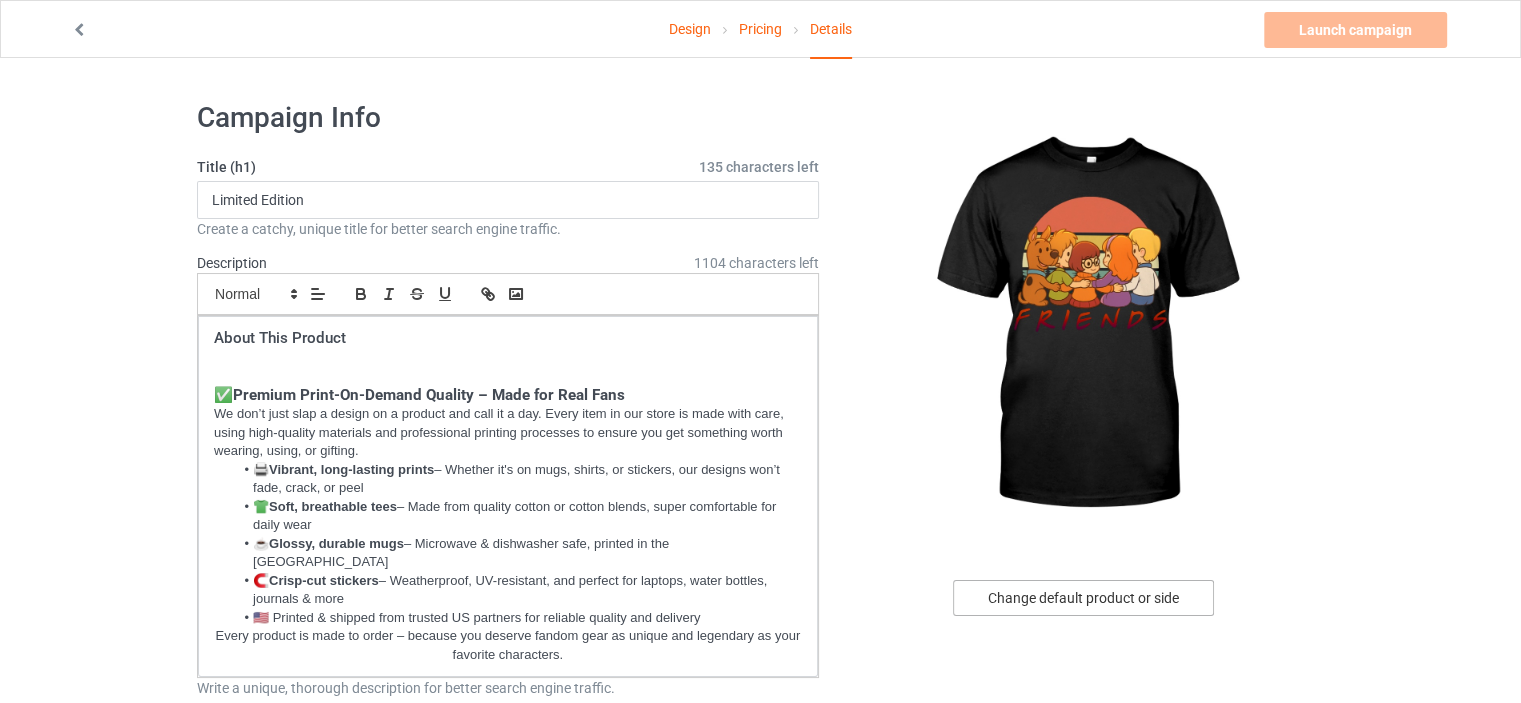 click on "Change default product or side" at bounding box center [1083, 598] 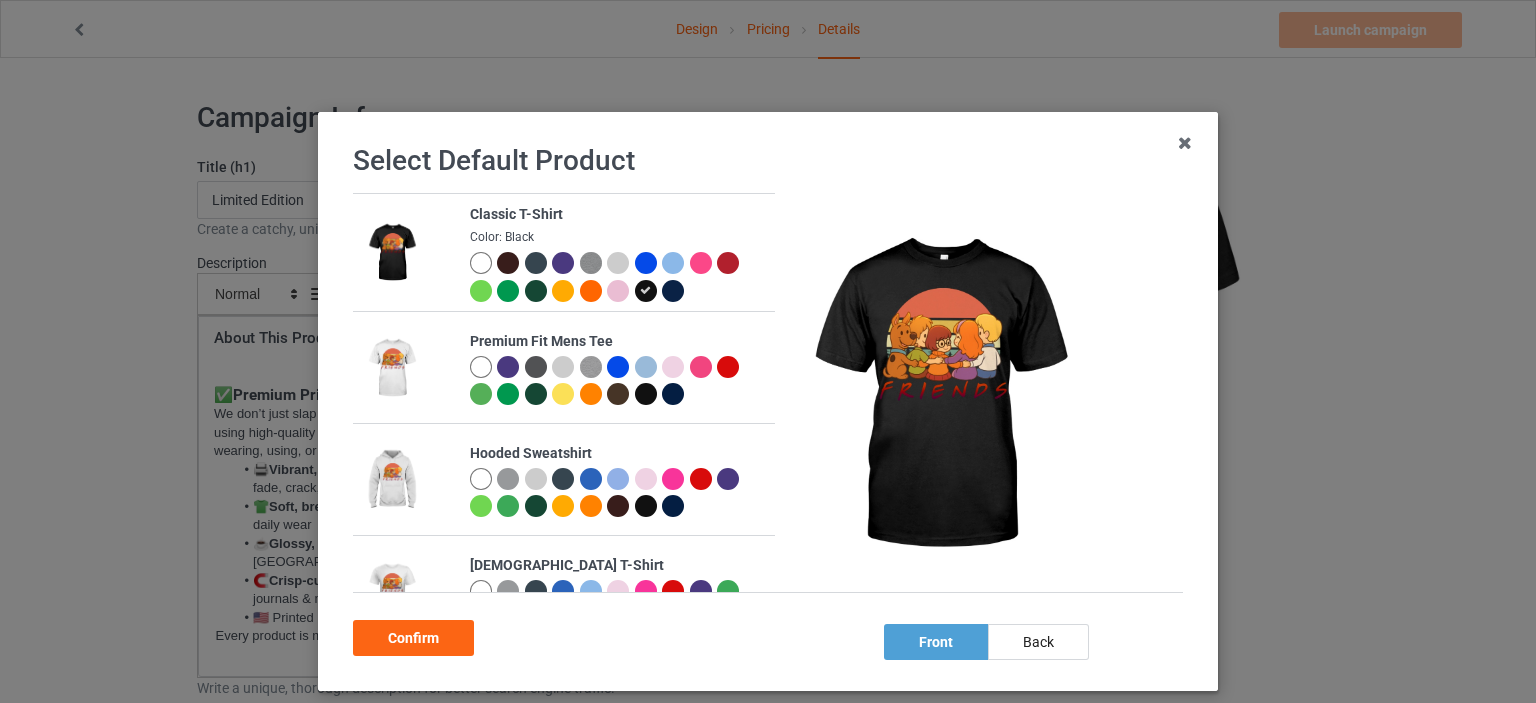 click at bounding box center (481, 263) 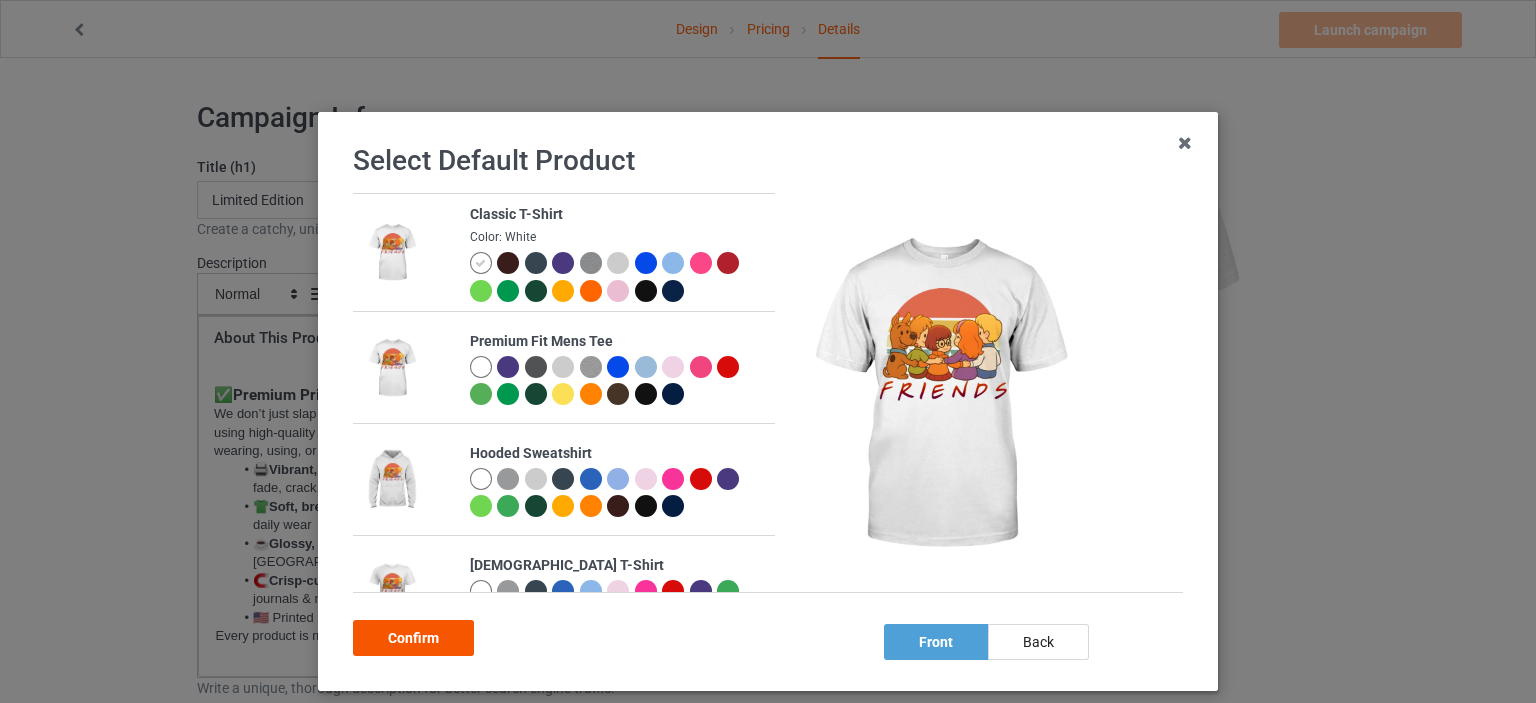 click on "Confirm" at bounding box center (413, 638) 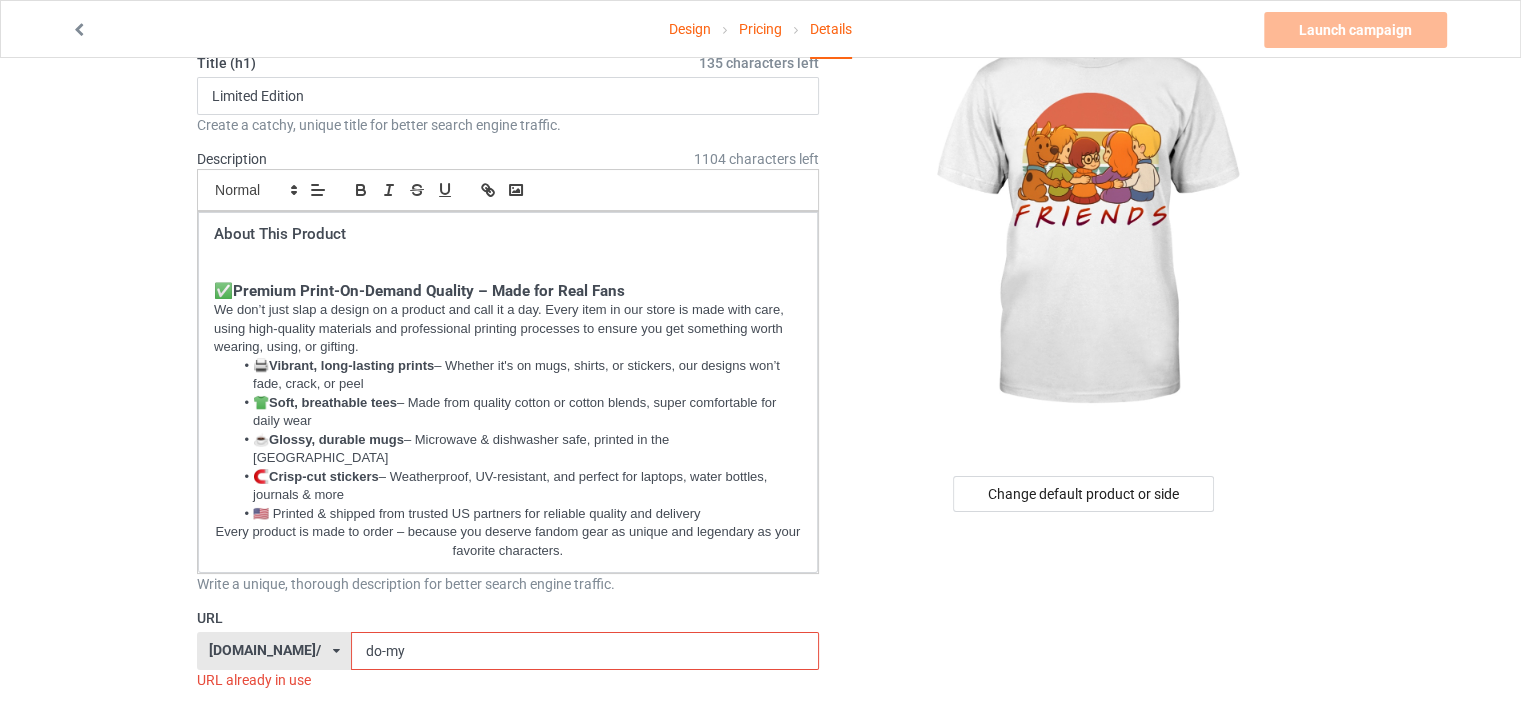 scroll, scrollTop: 100, scrollLeft: 0, axis: vertical 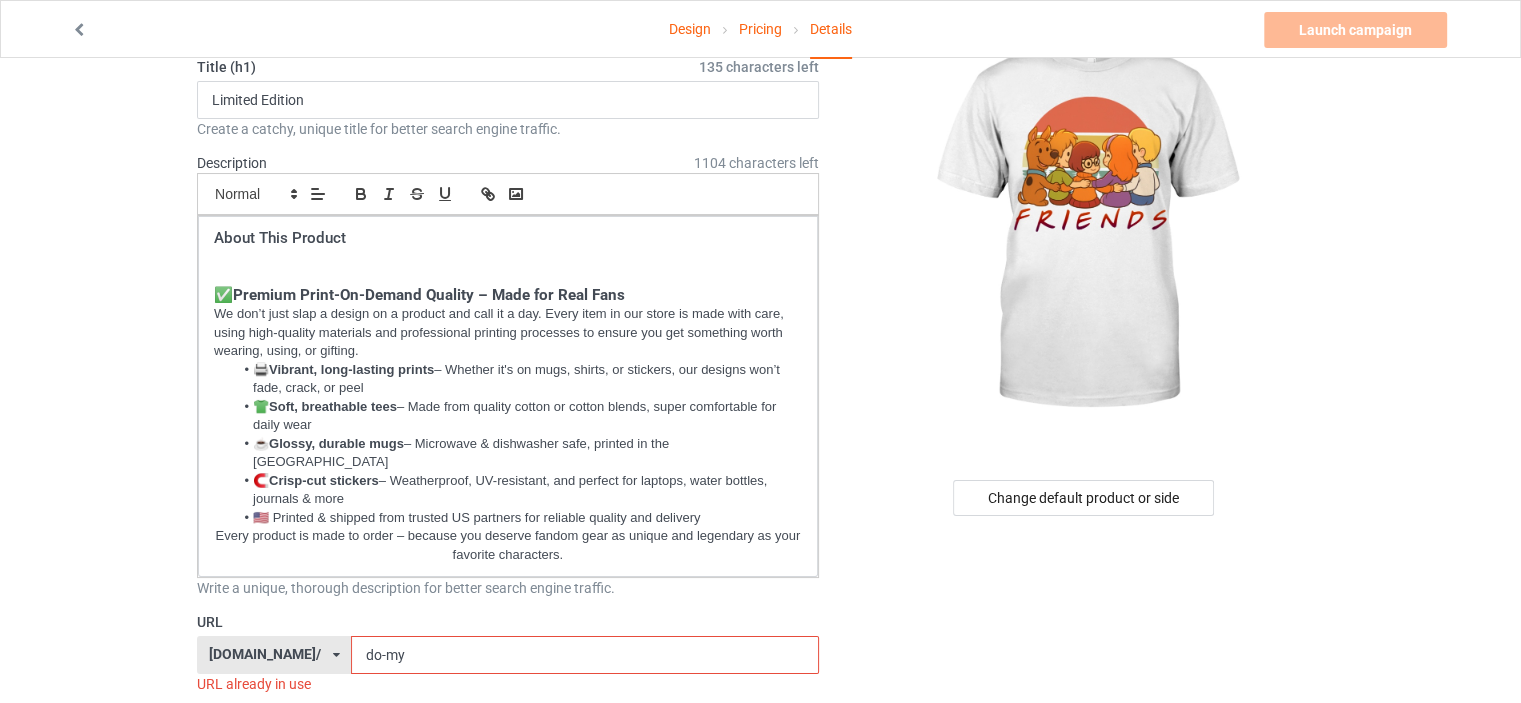 click on "do-my" at bounding box center [584, 655] 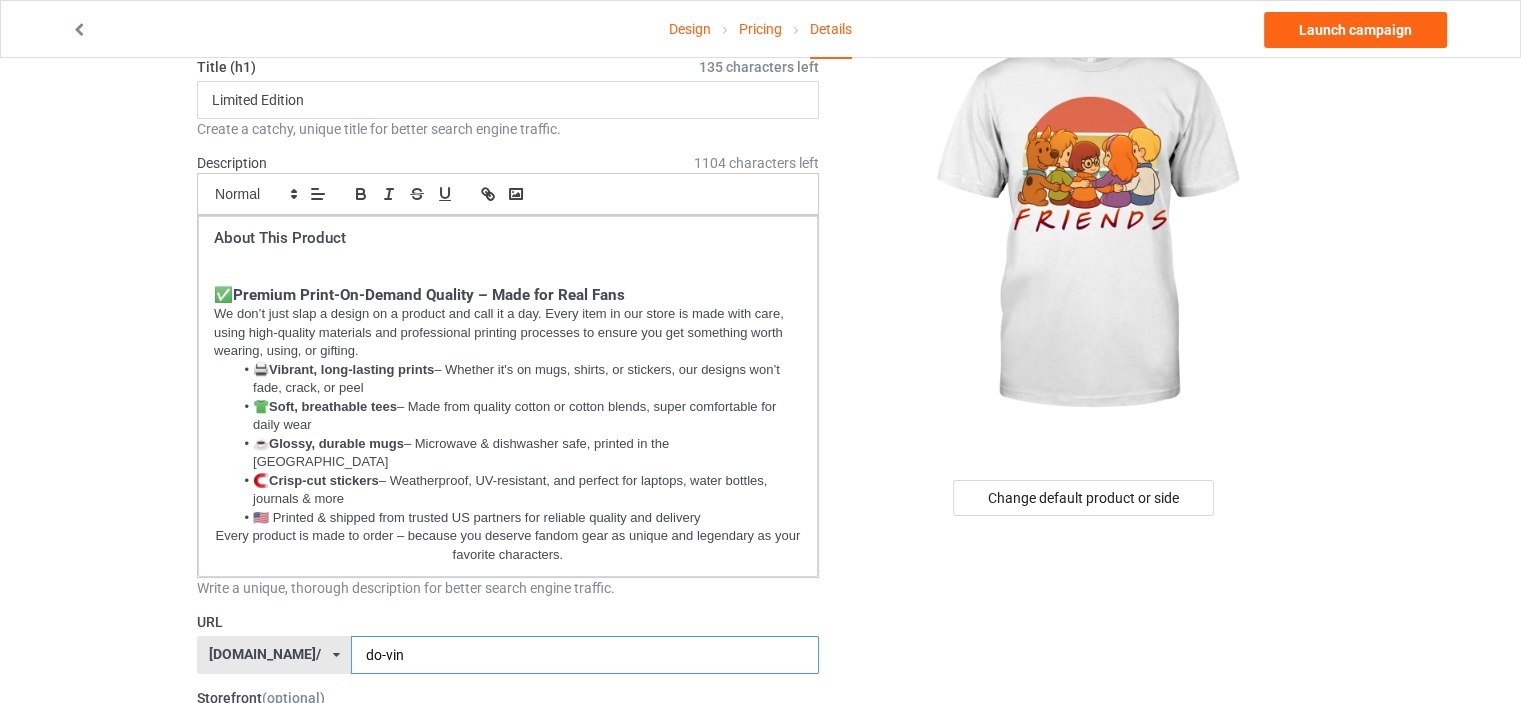 scroll, scrollTop: 0, scrollLeft: 0, axis: both 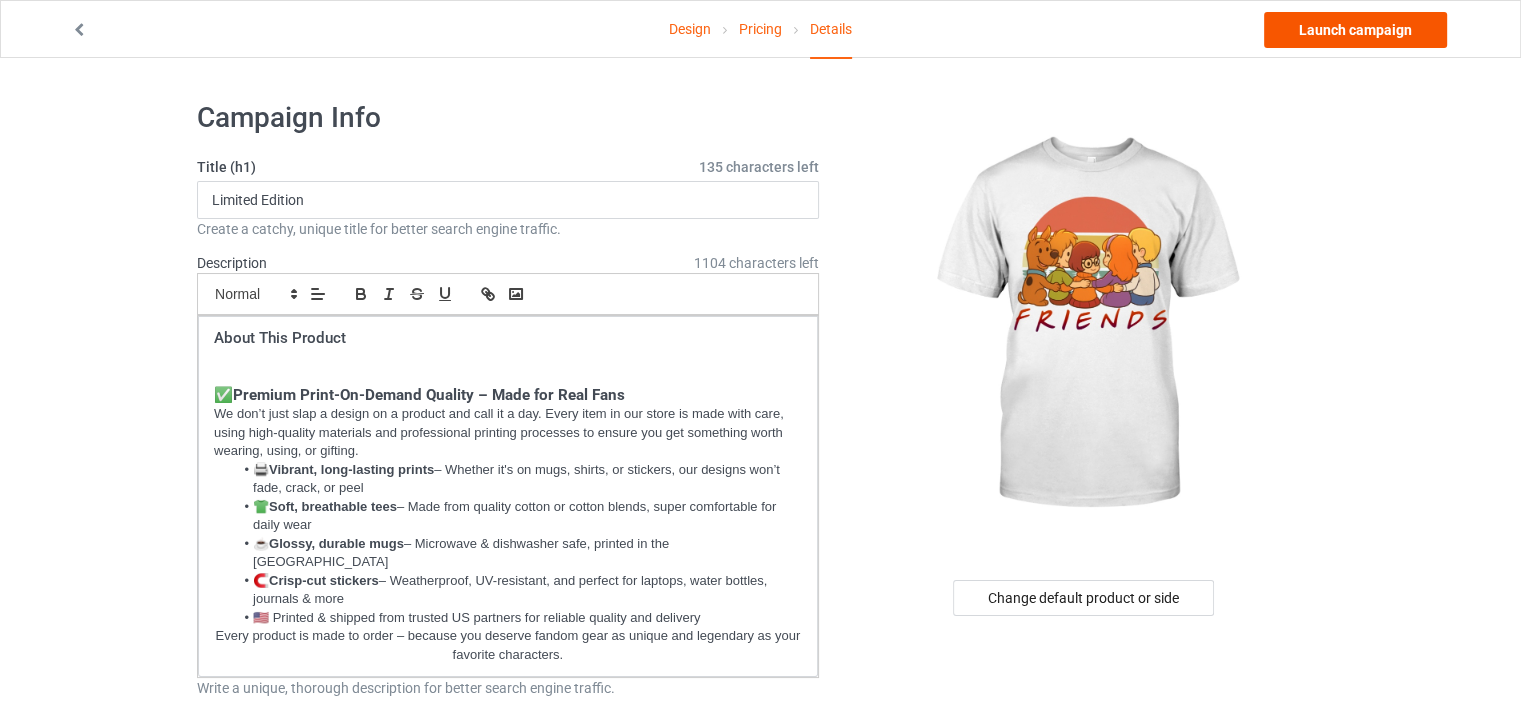type on "do-vin" 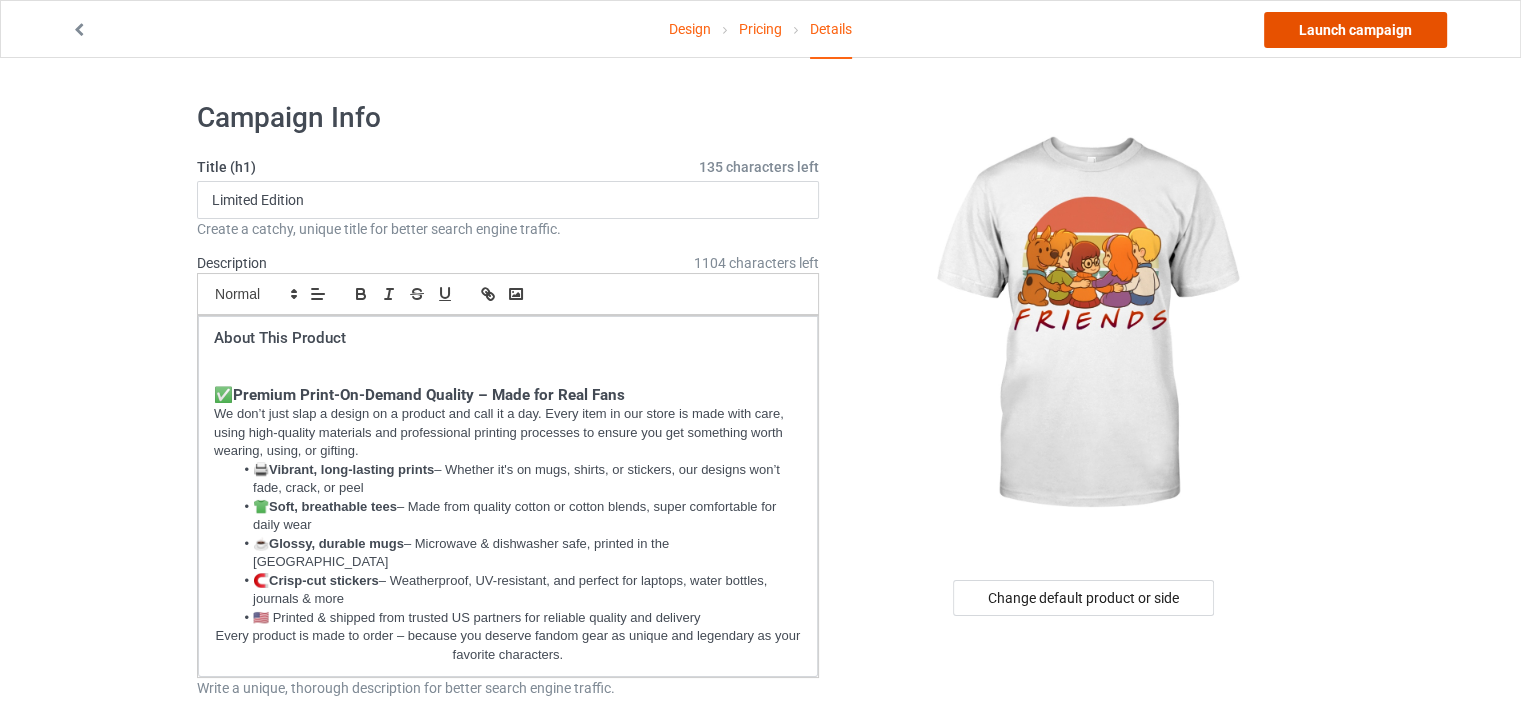 click on "Launch campaign" at bounding box center [1355, 30] 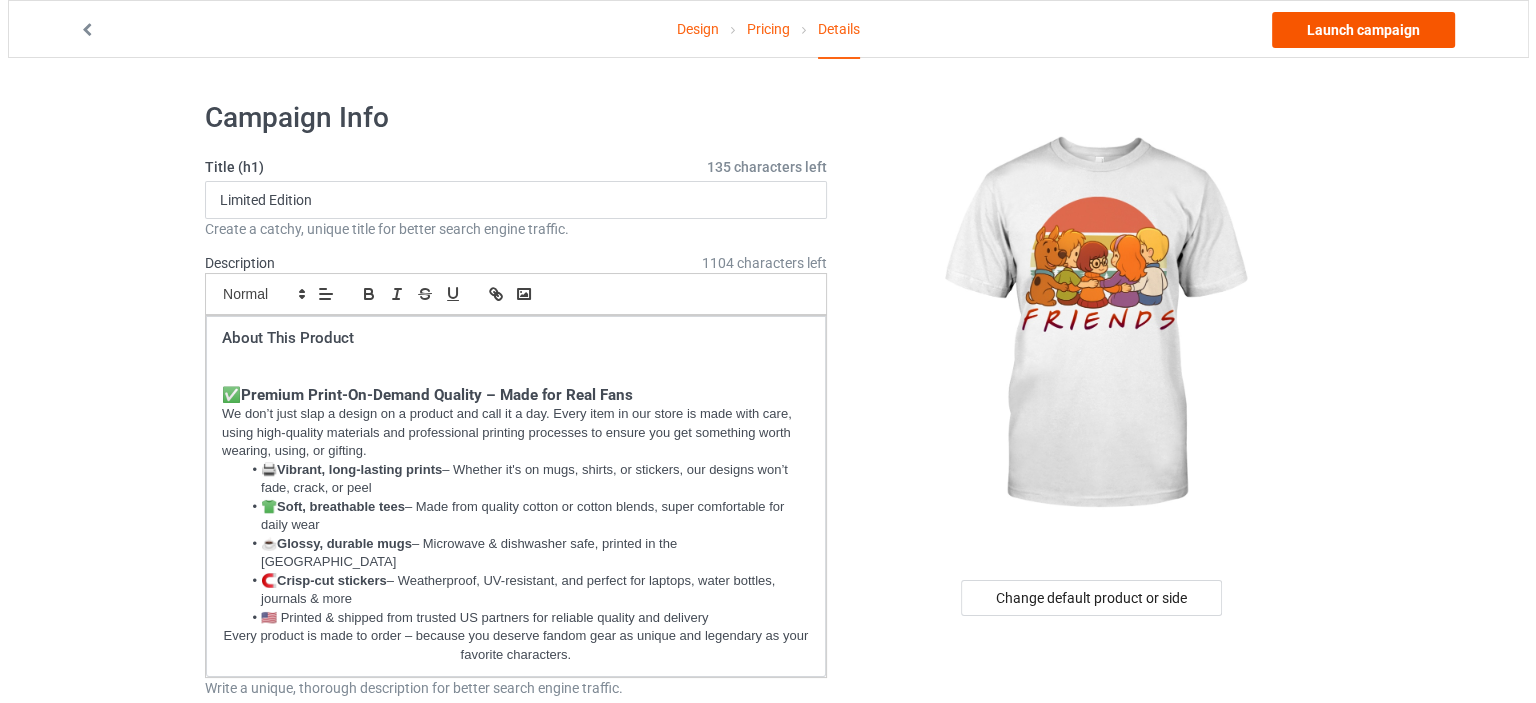 scroll, scrollTop: 0, scrollLeft: 0, axis: both 